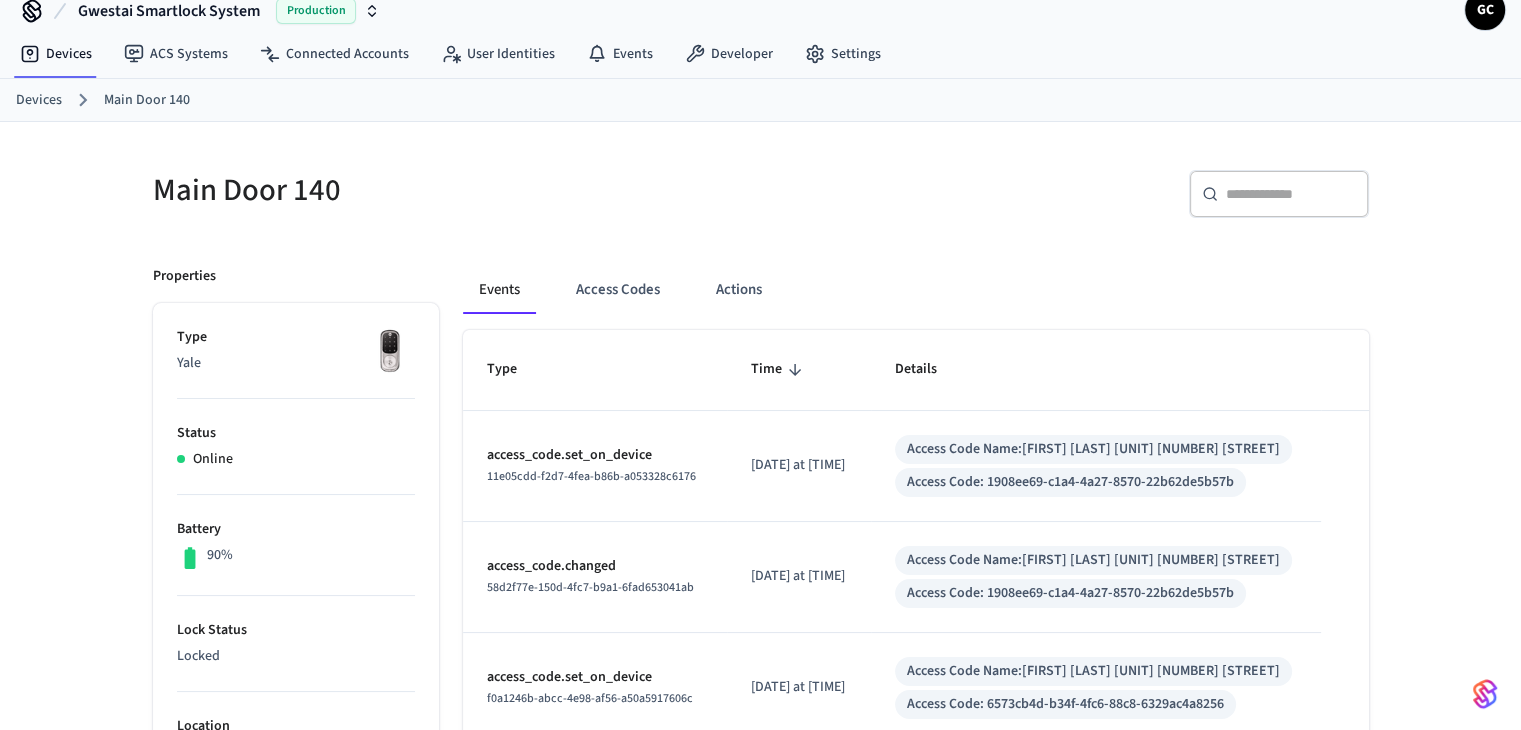 scroll, scrollTop: 26, scrollLeft: 0, axis: vertical 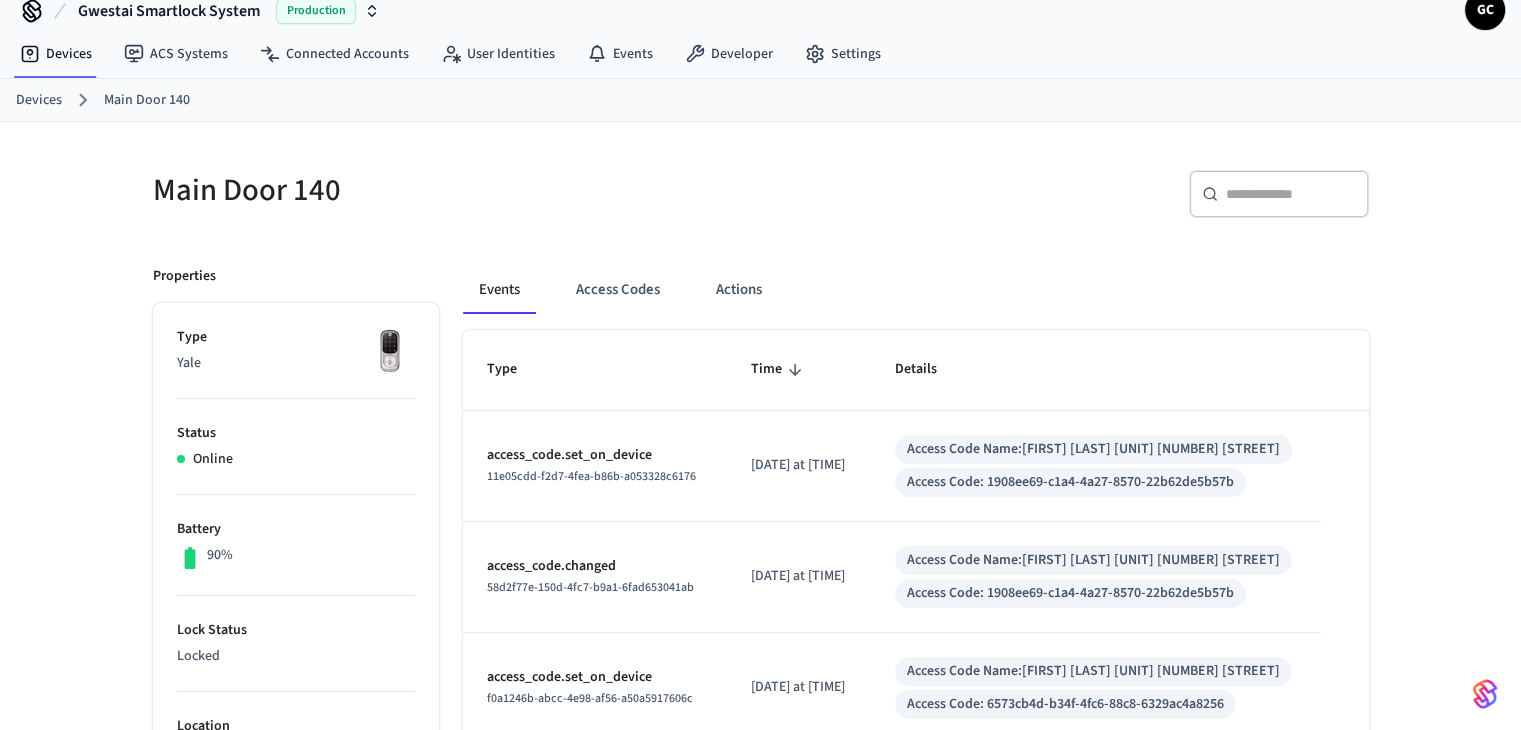 click on "Devices" at bounding box center (39, 100) 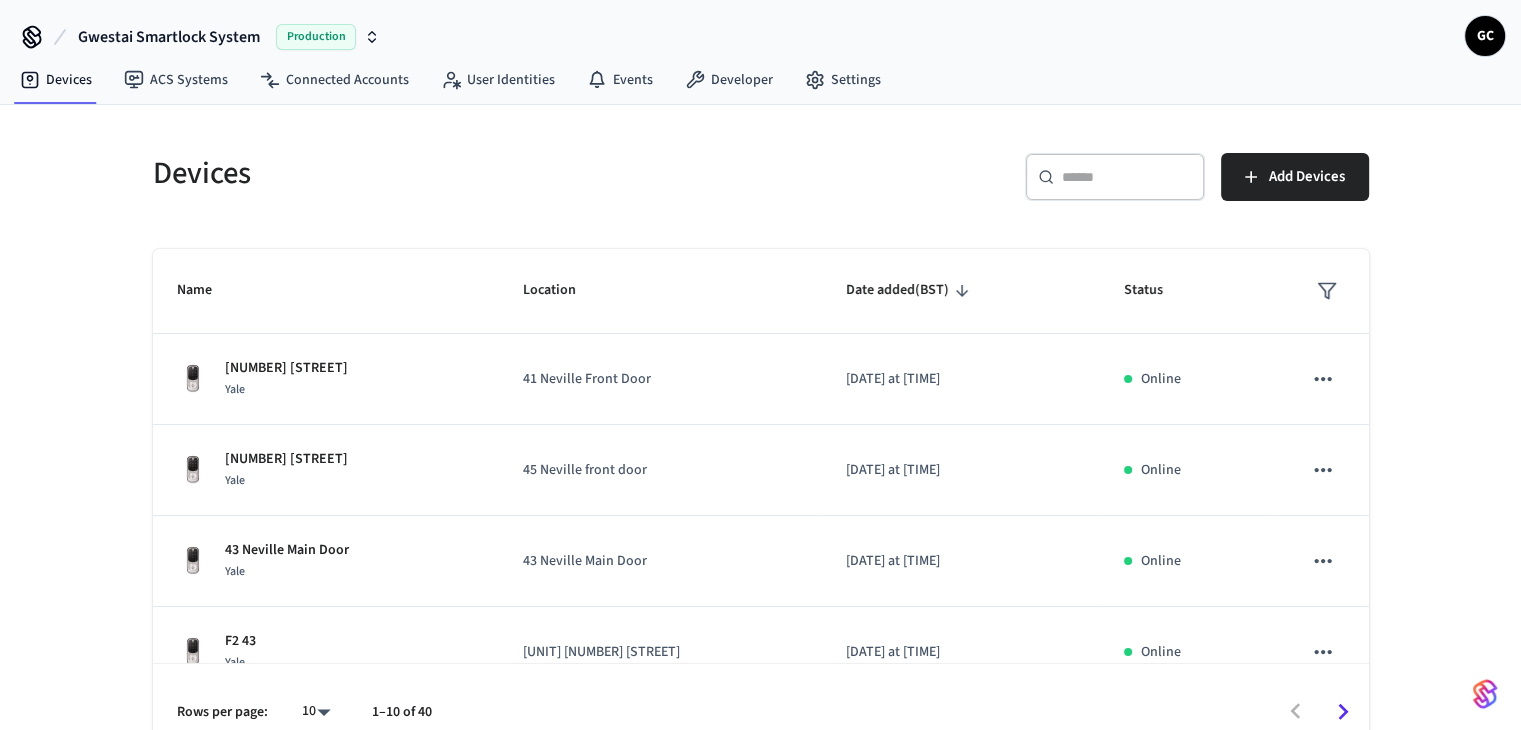 click at bounding box center (1127, 177) 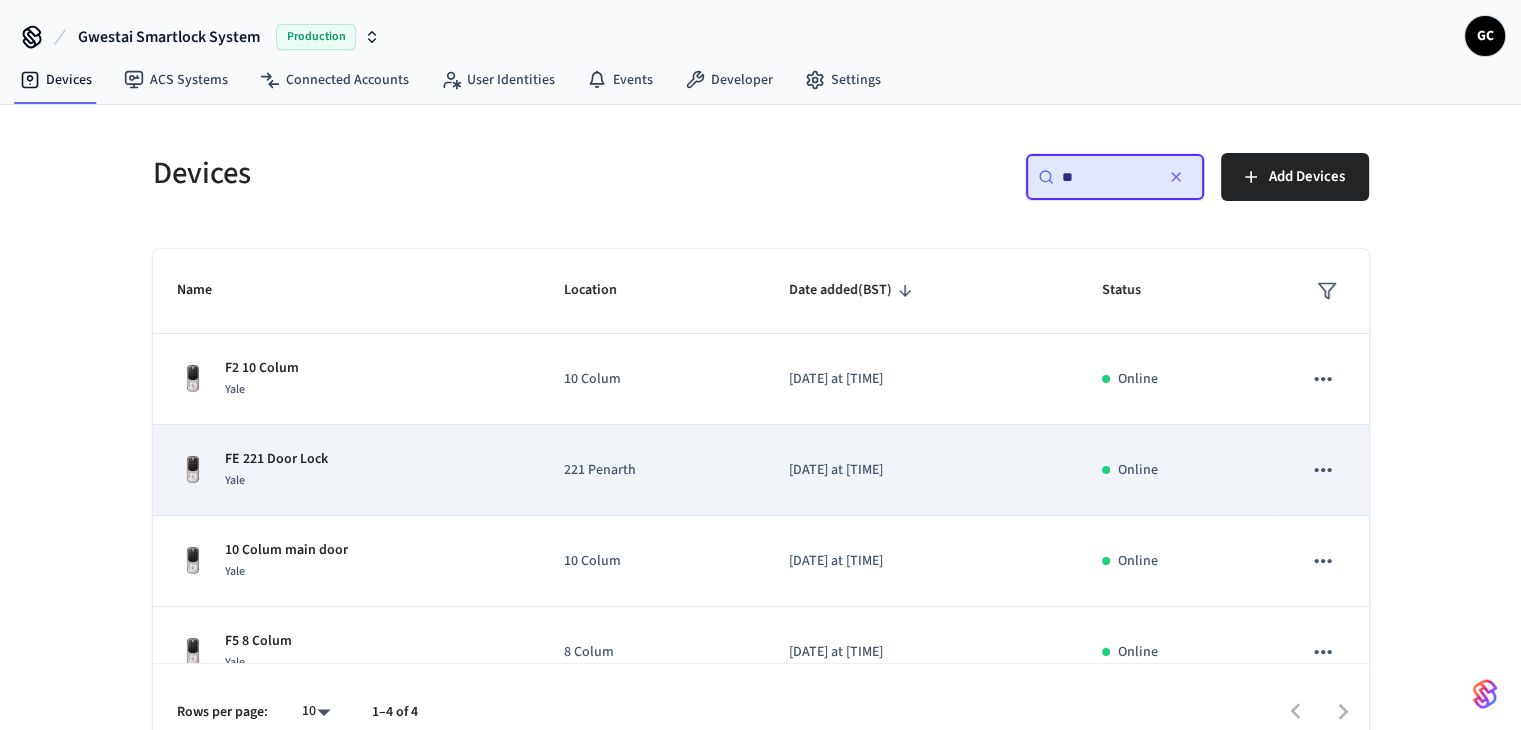 type on "**" 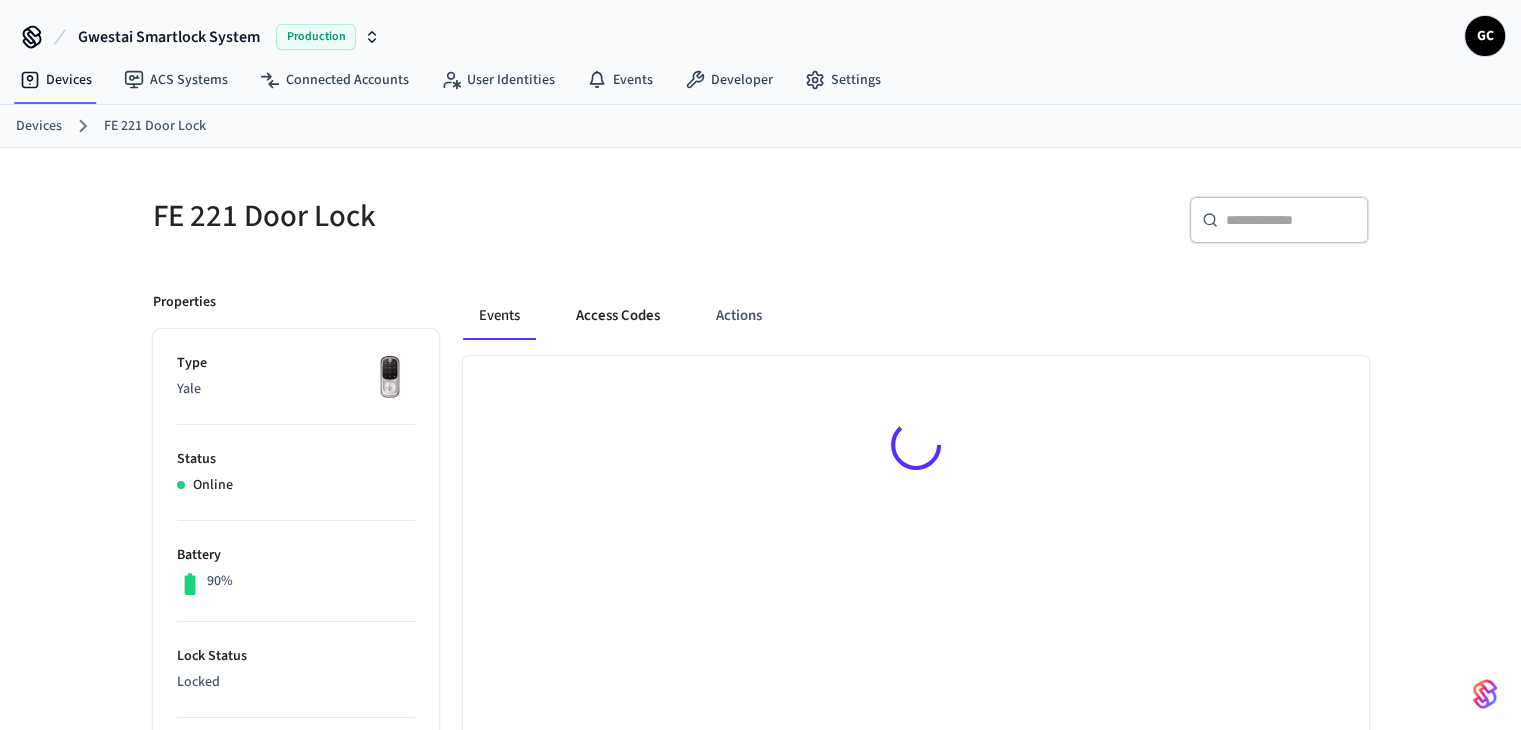 click on "Access Codes" at bounding box center [618, 316] 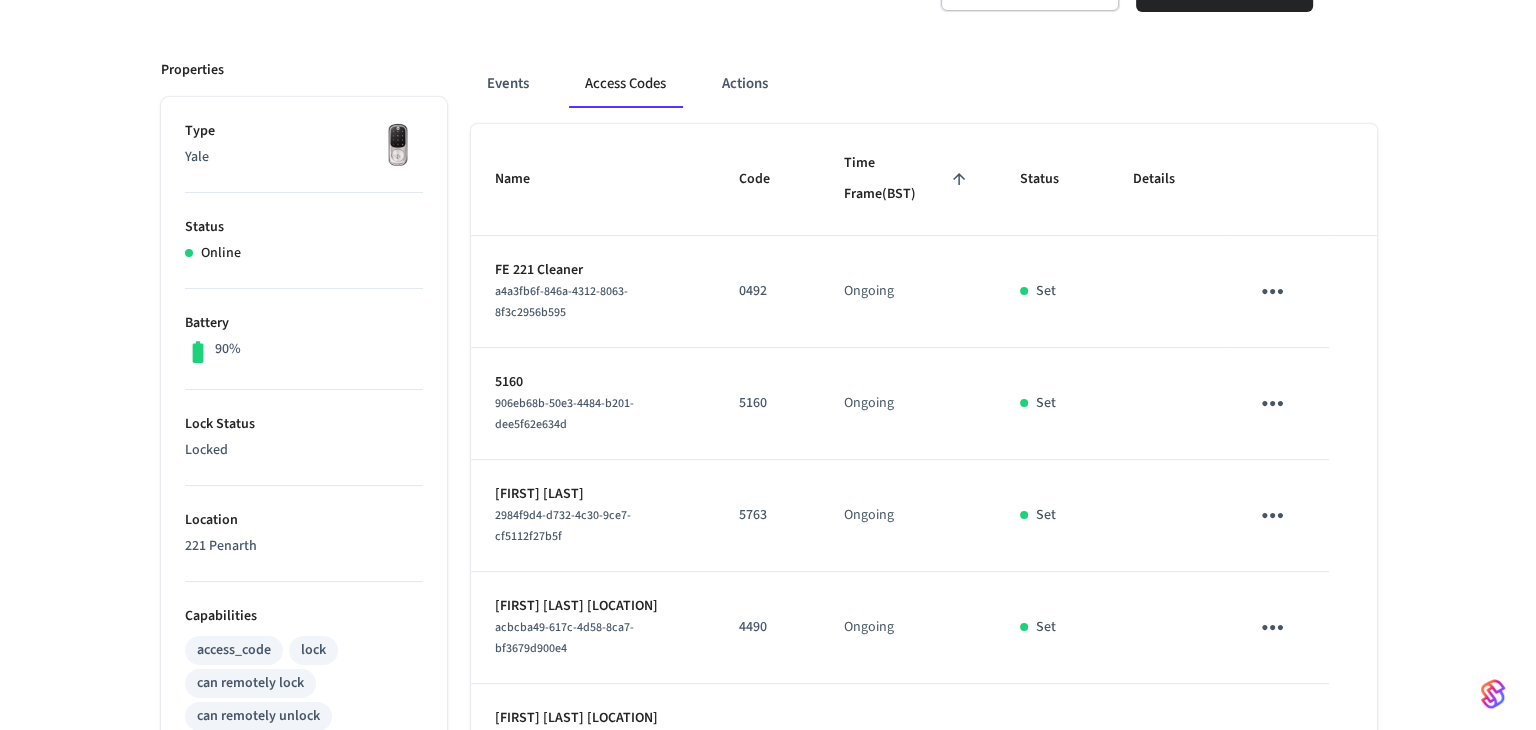 scroll, scrollTop: 200, scrollLeft: 0, axis: vertical 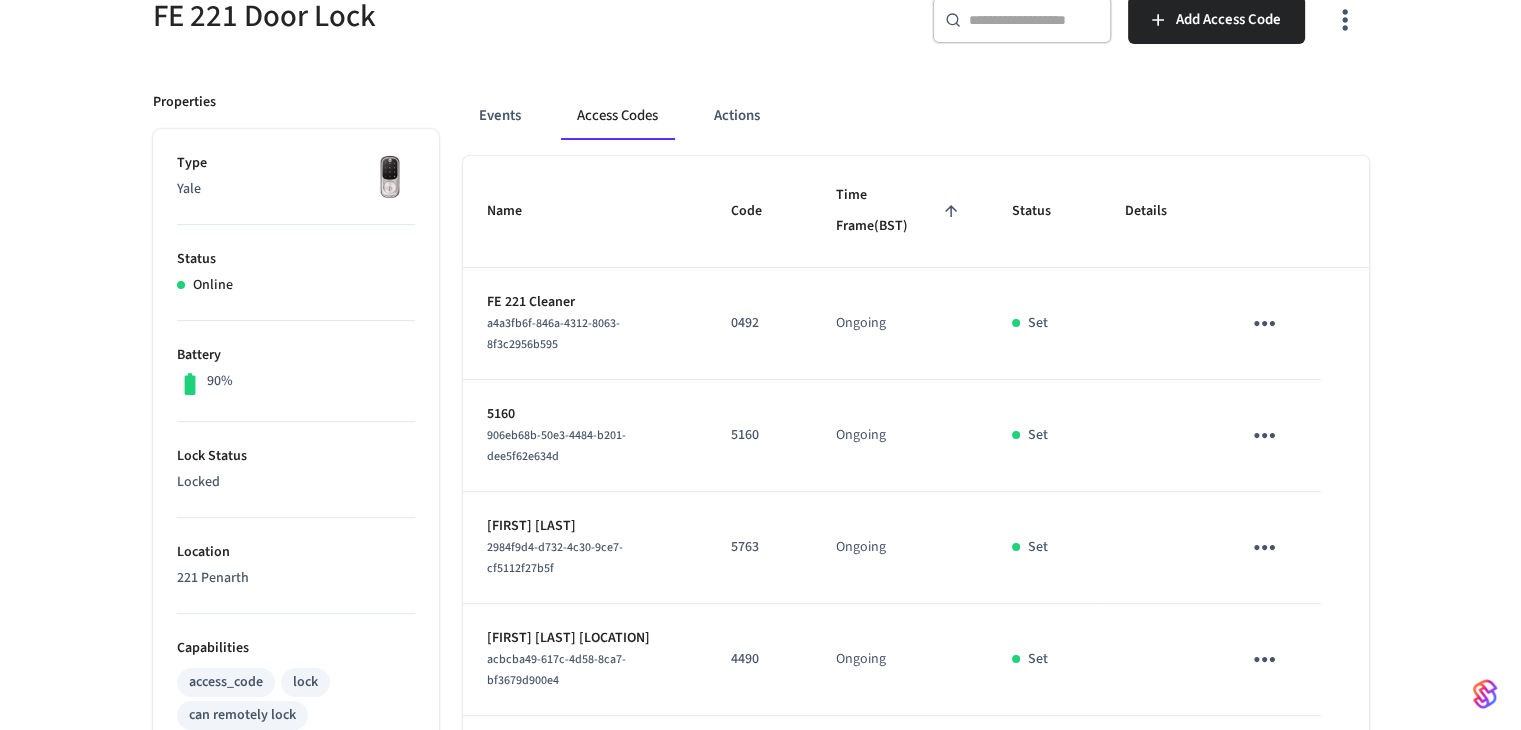 click at bounding box center (1034, 20) 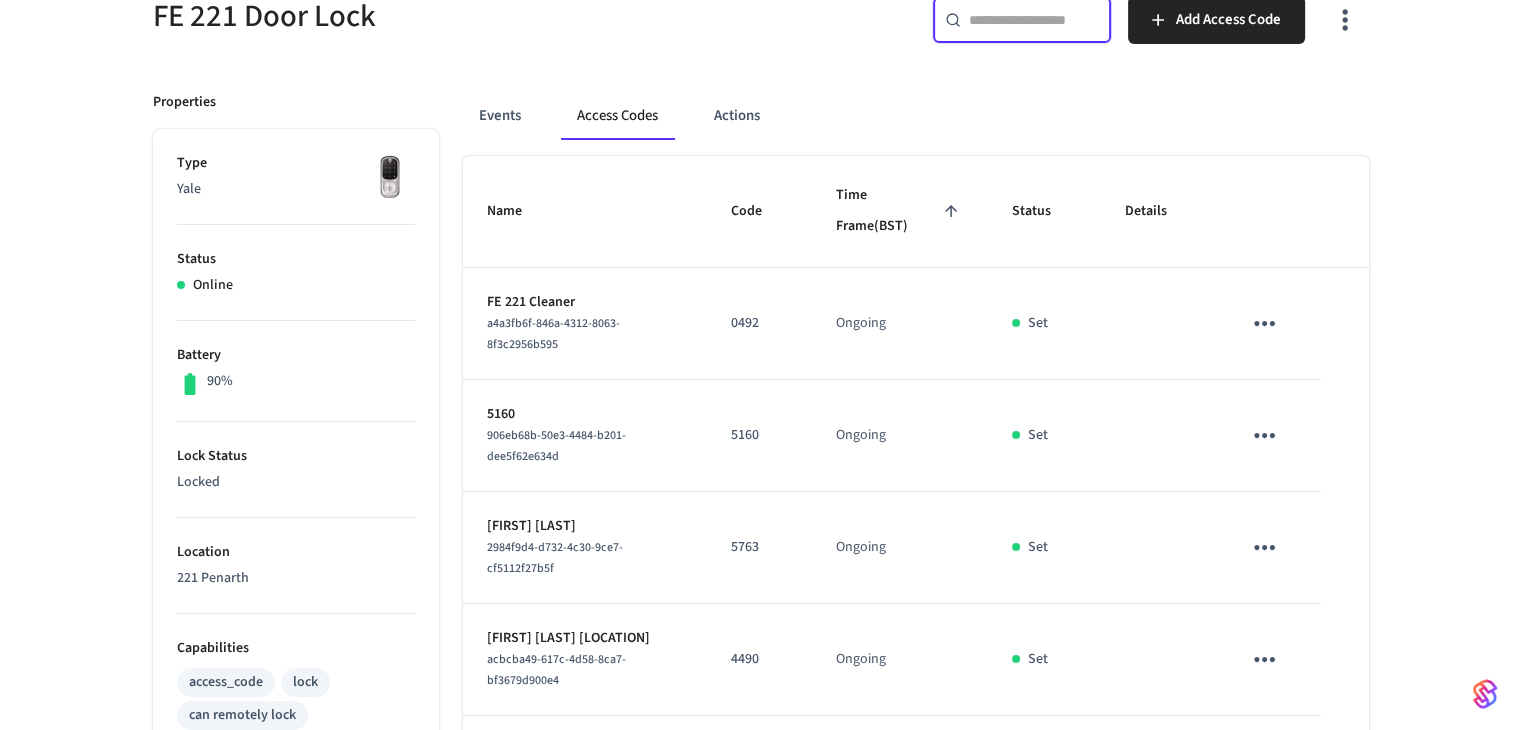 paste on "****" 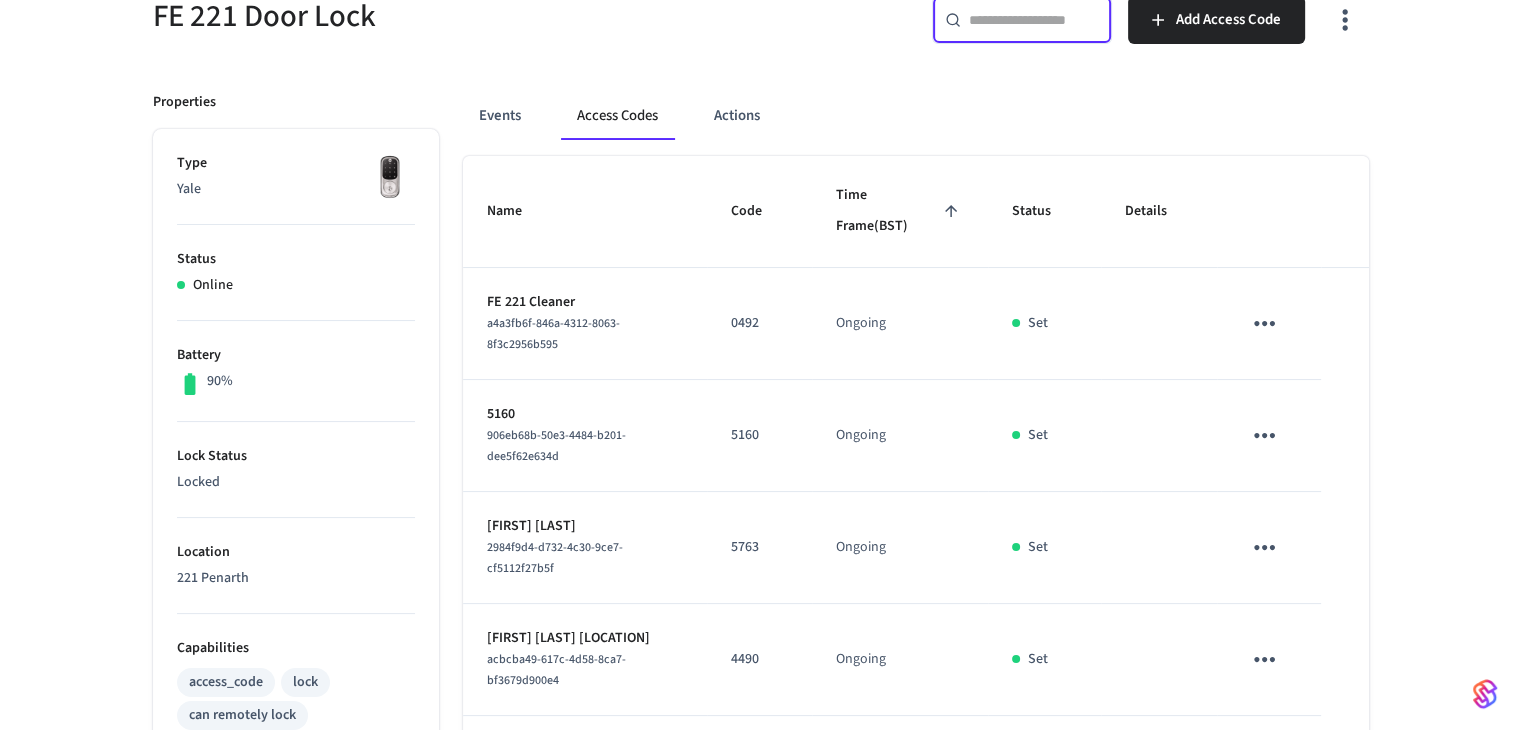 type on "****" 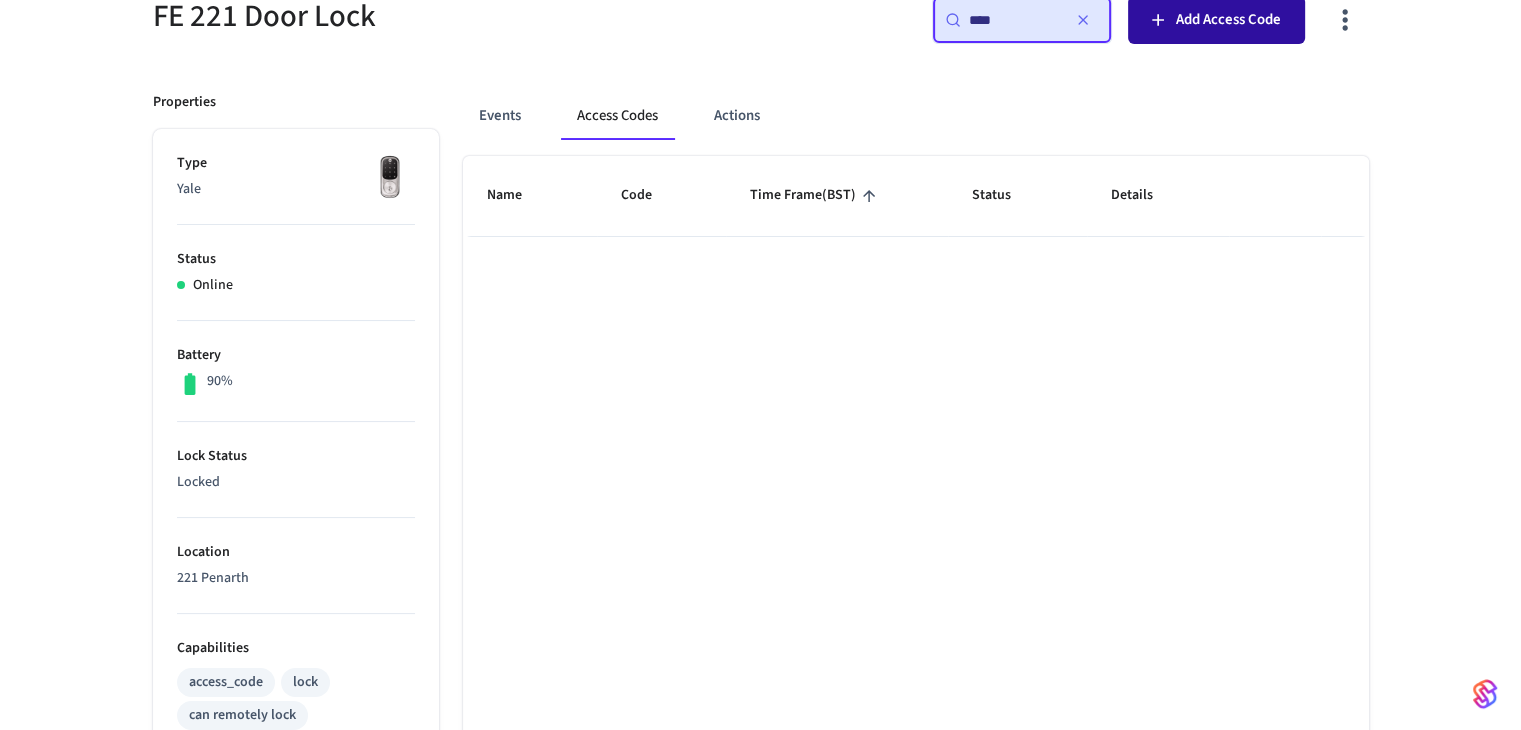 type 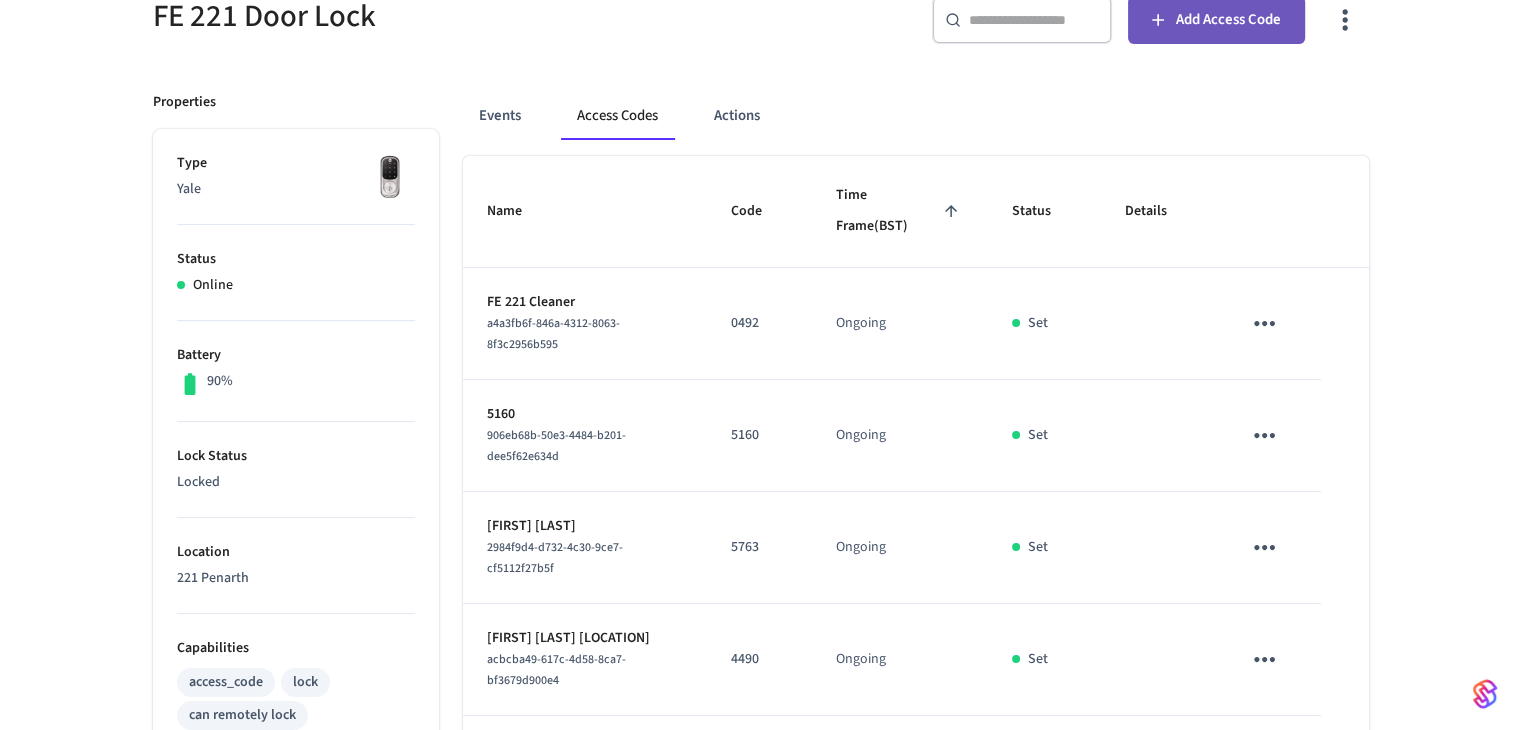 click on "Add Access Code" at bounding box center [1228, 20] 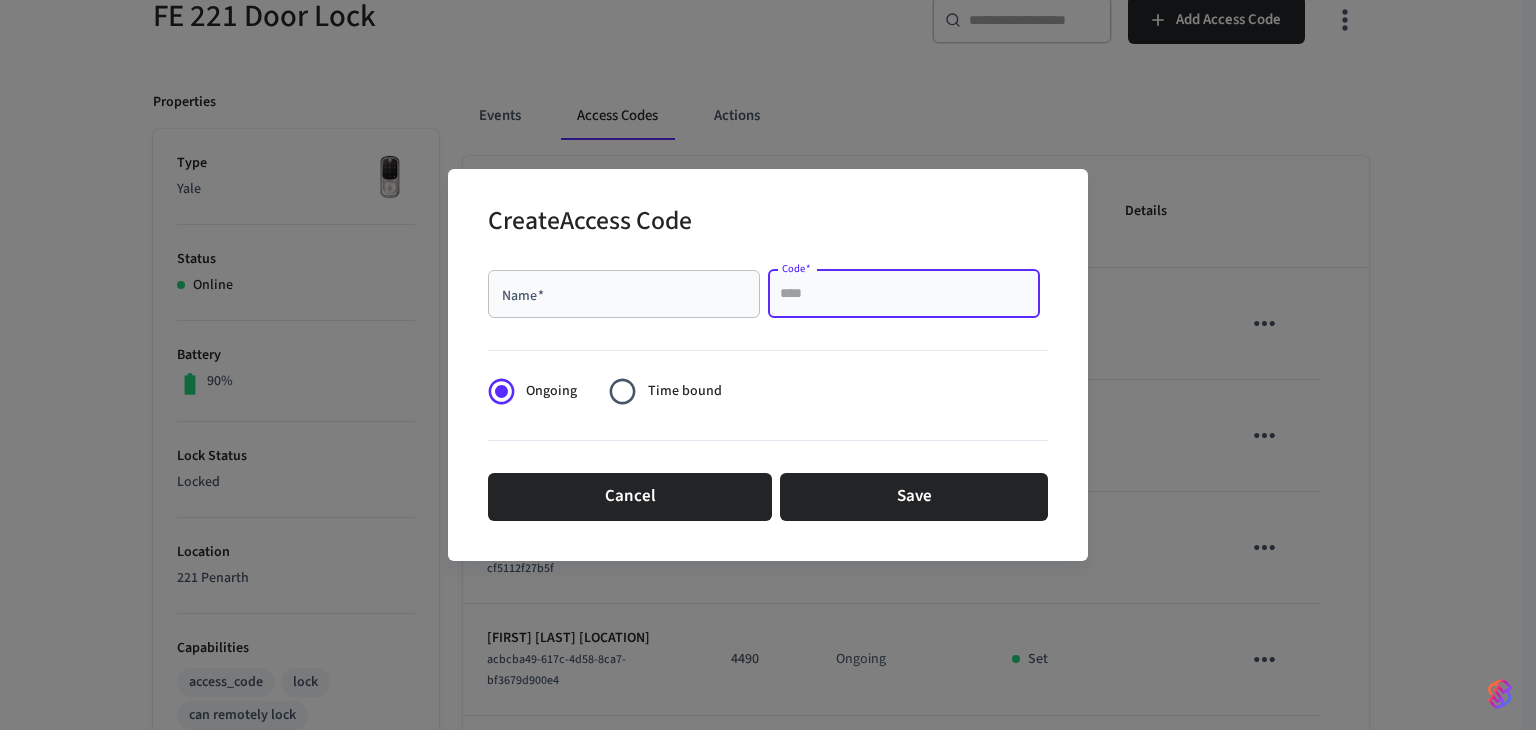 click on "Code   *" at bounding box center [904, 294] 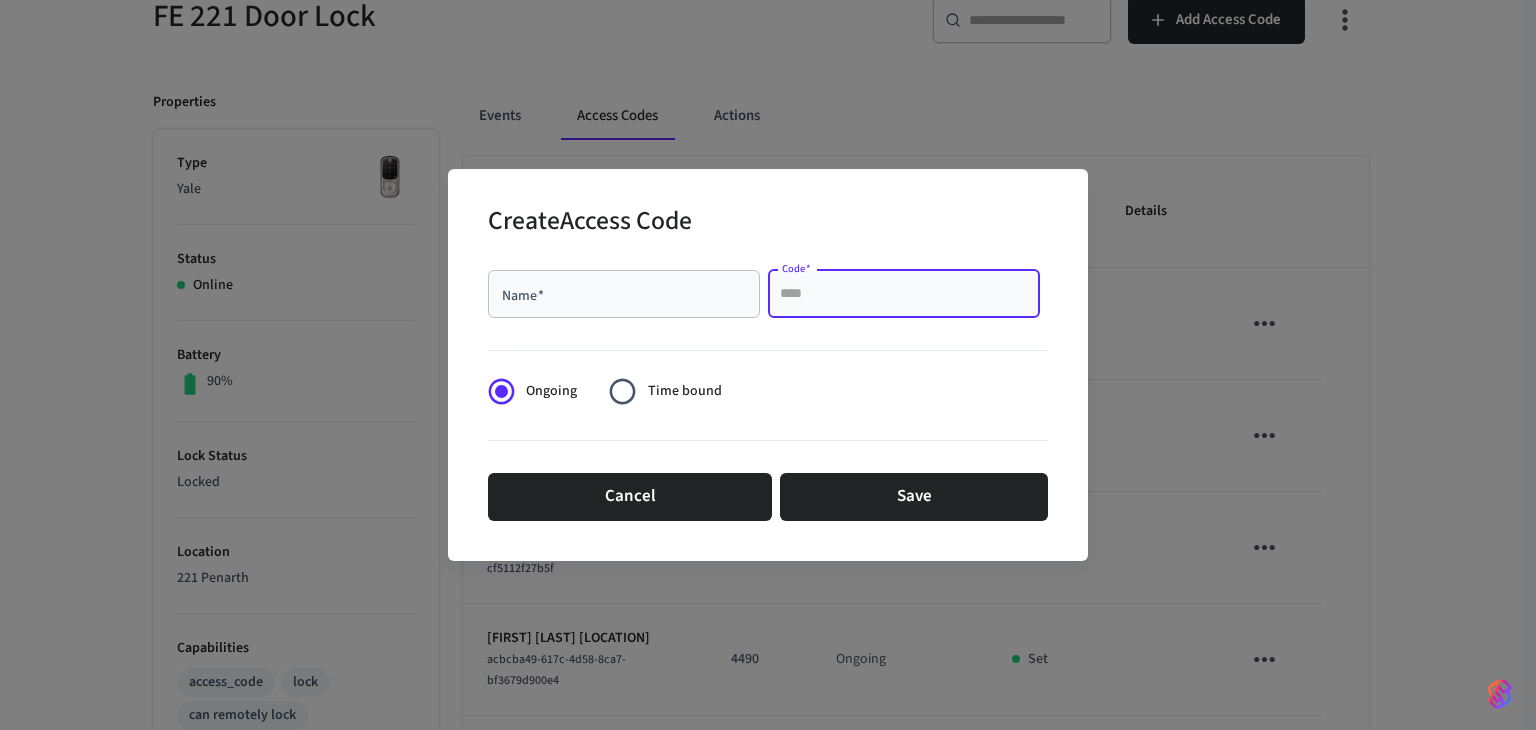 paste on "****" 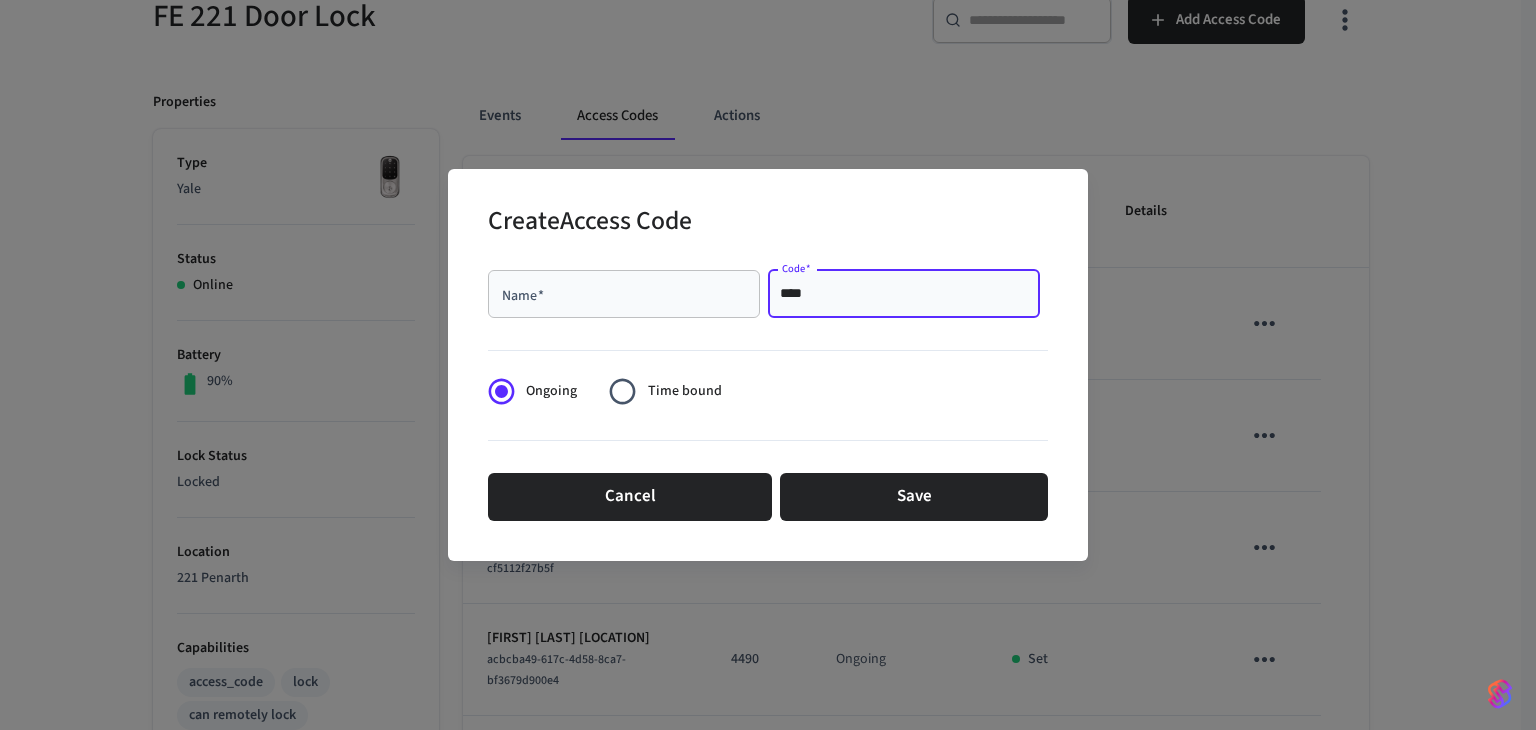 type on "****" 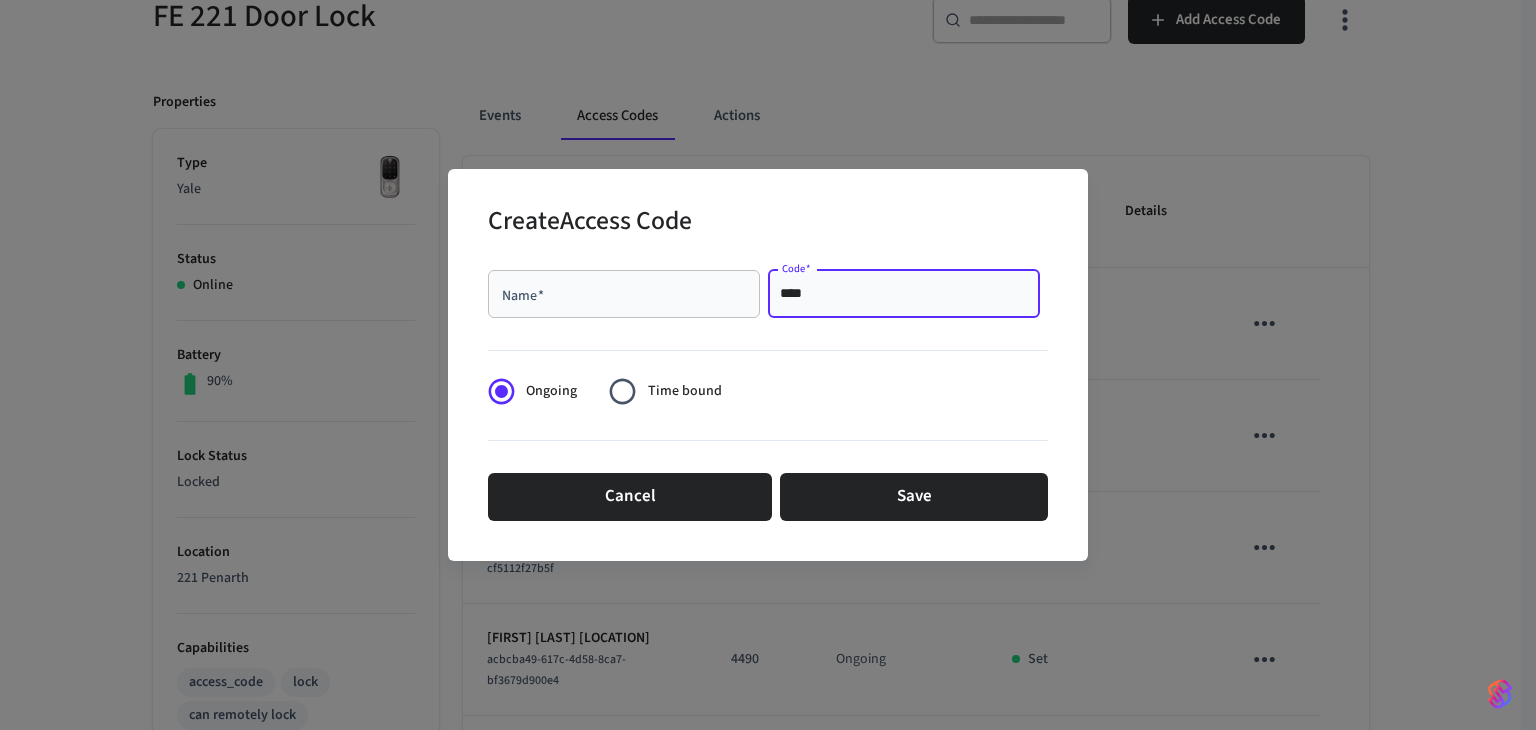 click on "Name   *" at bounding box center [624, 294] 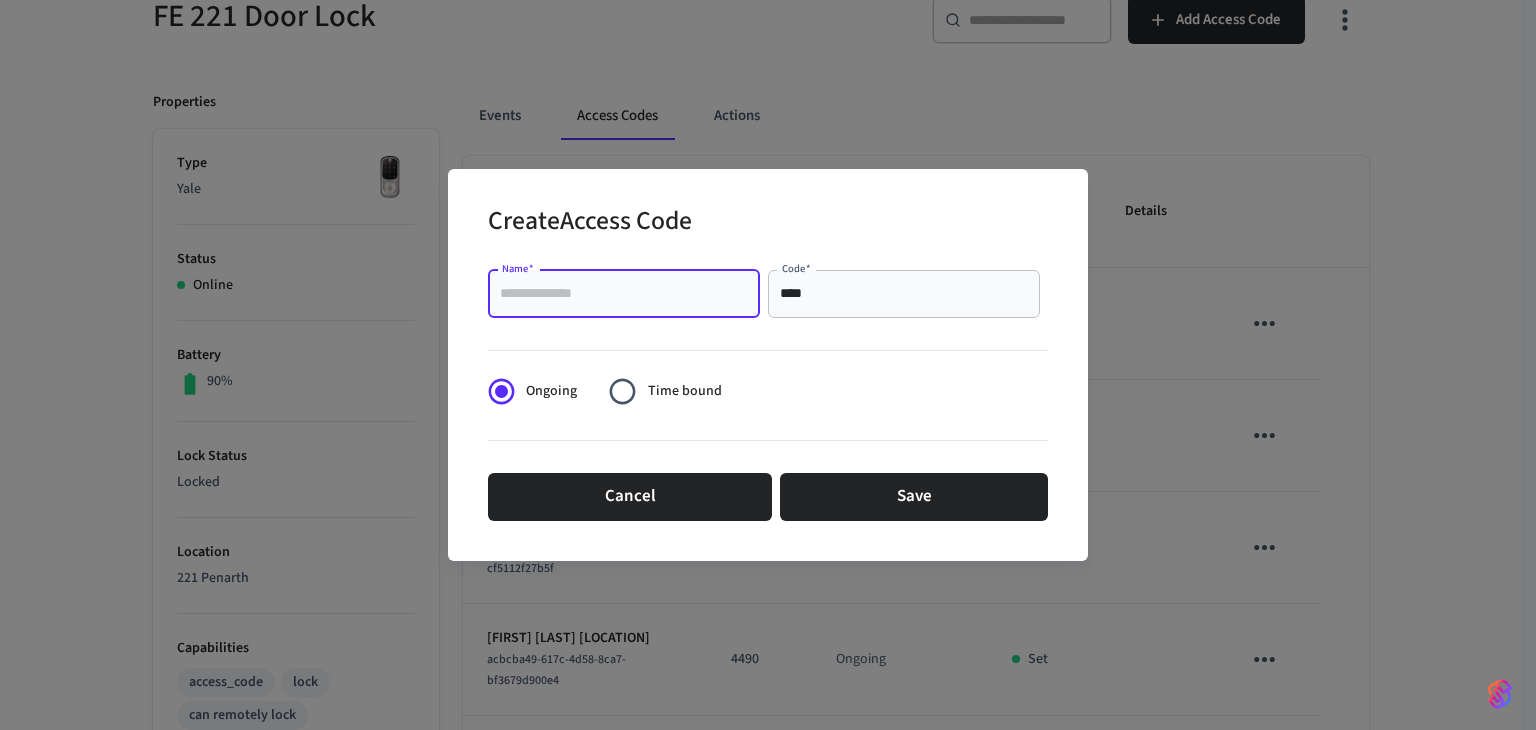 paste on "**********" 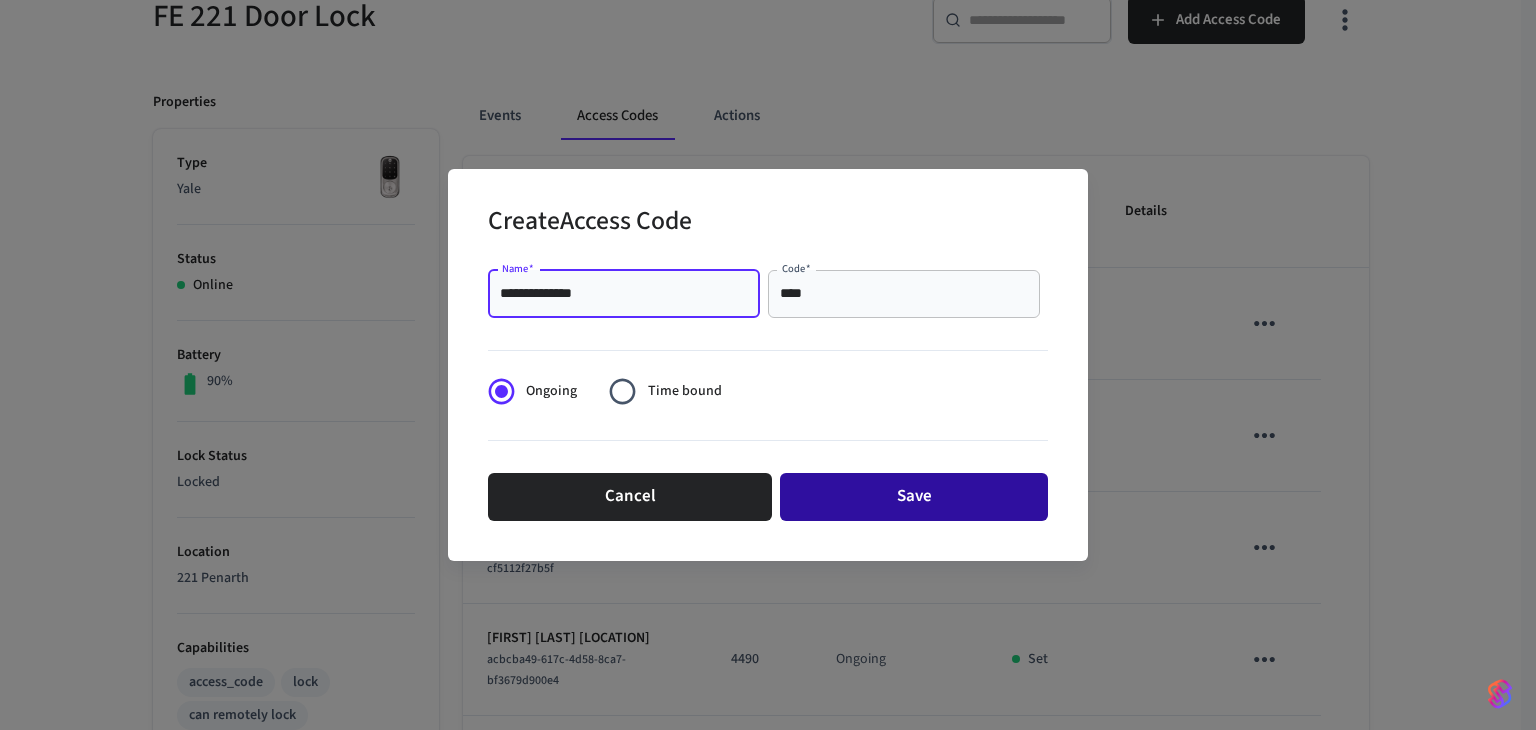 type on "**********" 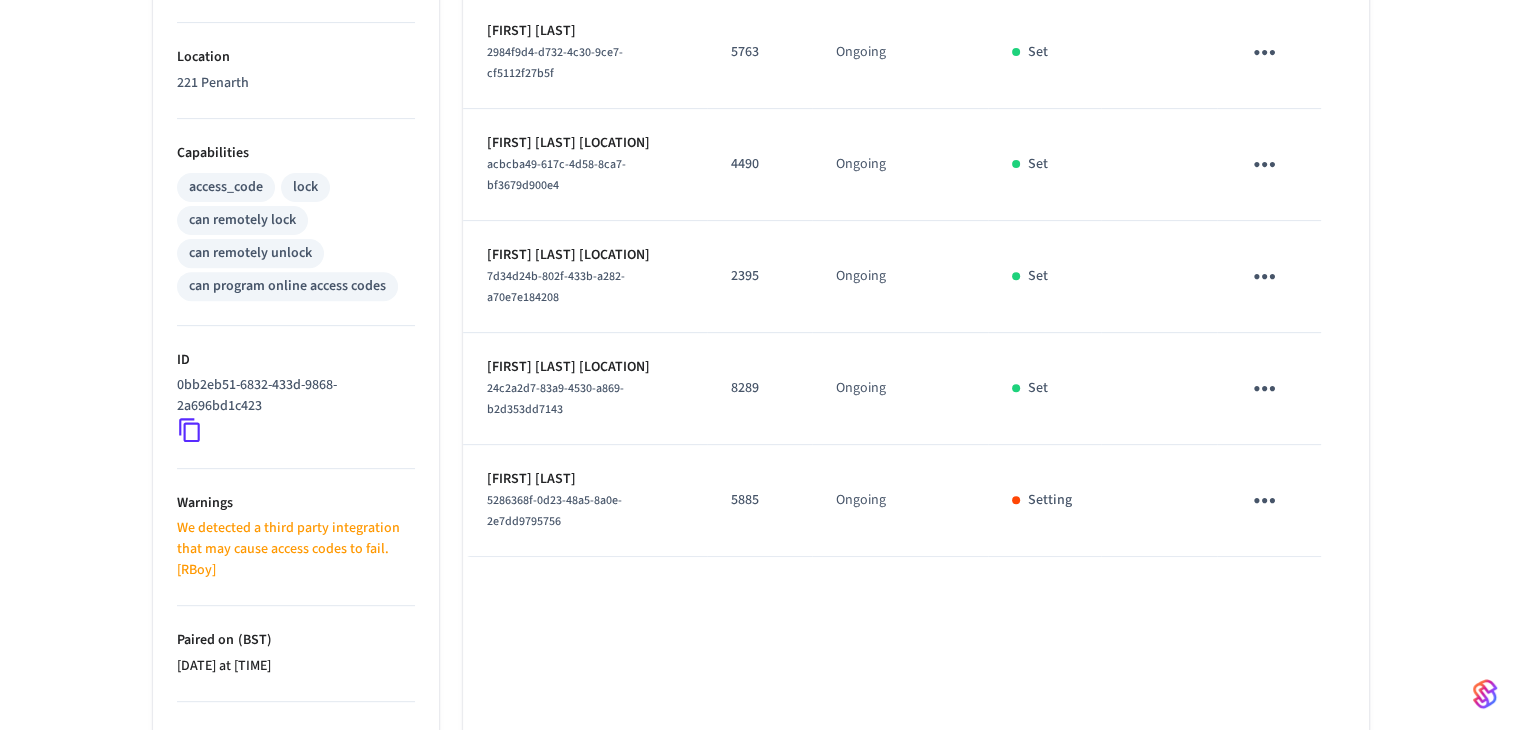 click on "[FIRST] [LAST] [LOCATION]" at bounding box center [585, 367] 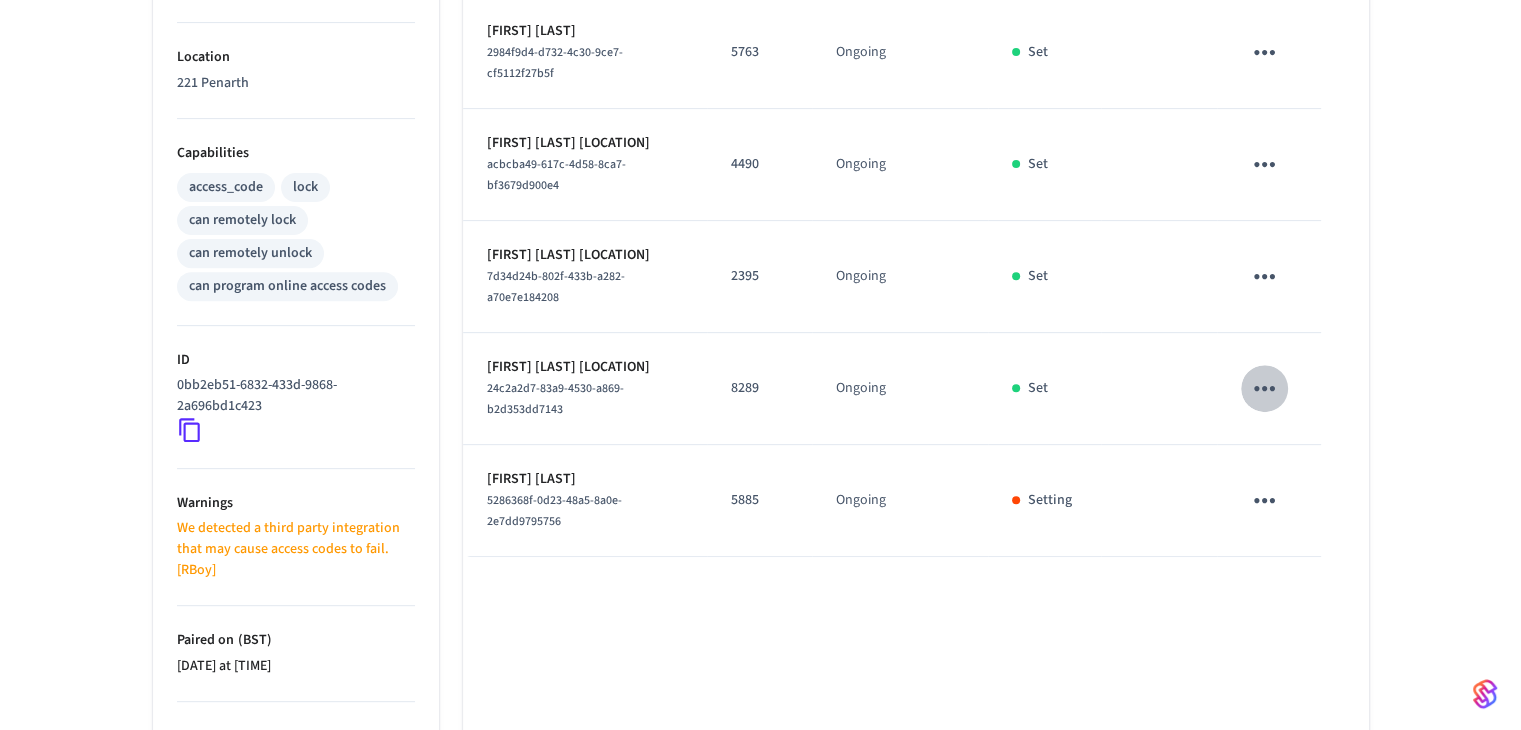 click 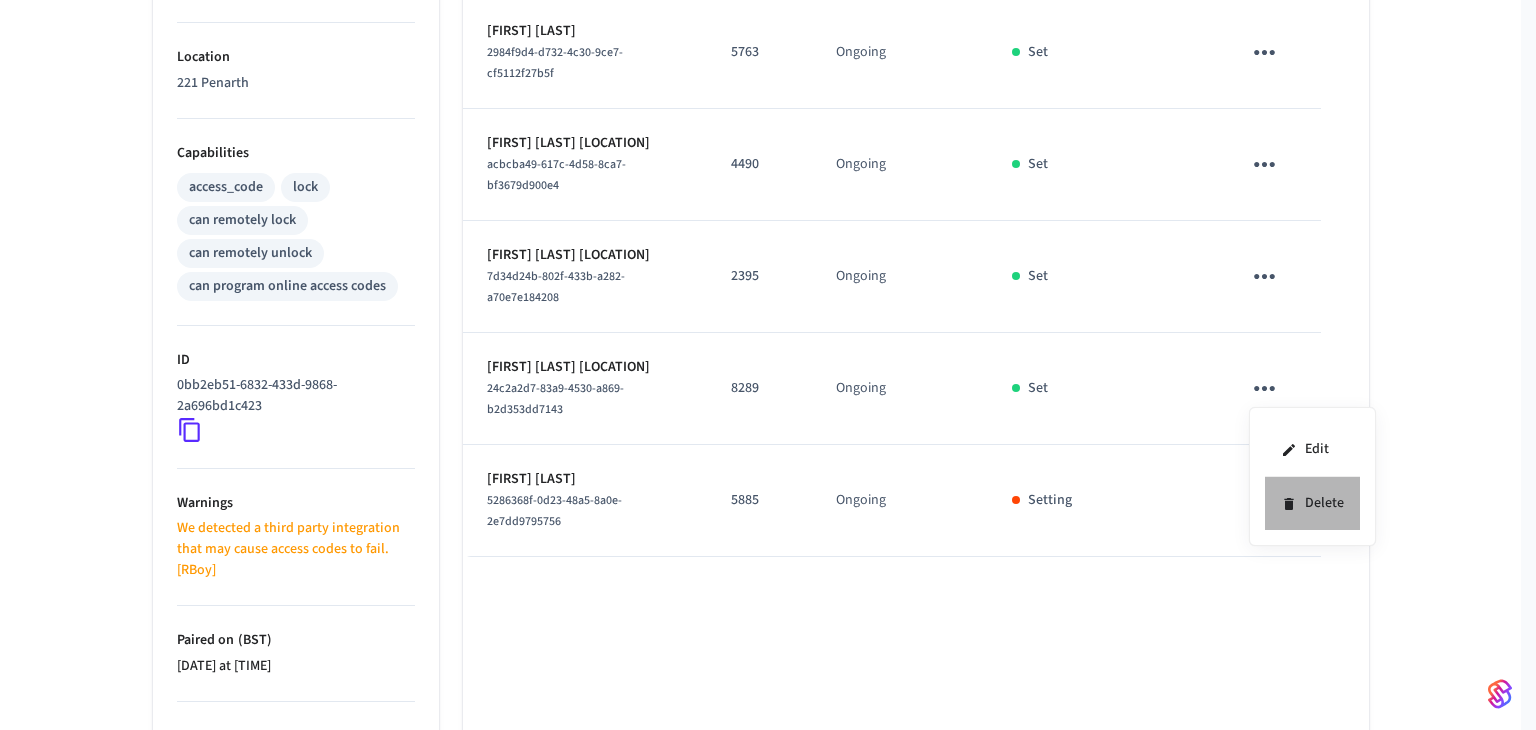 click on "Delete" at bounding box center (1312, 503) 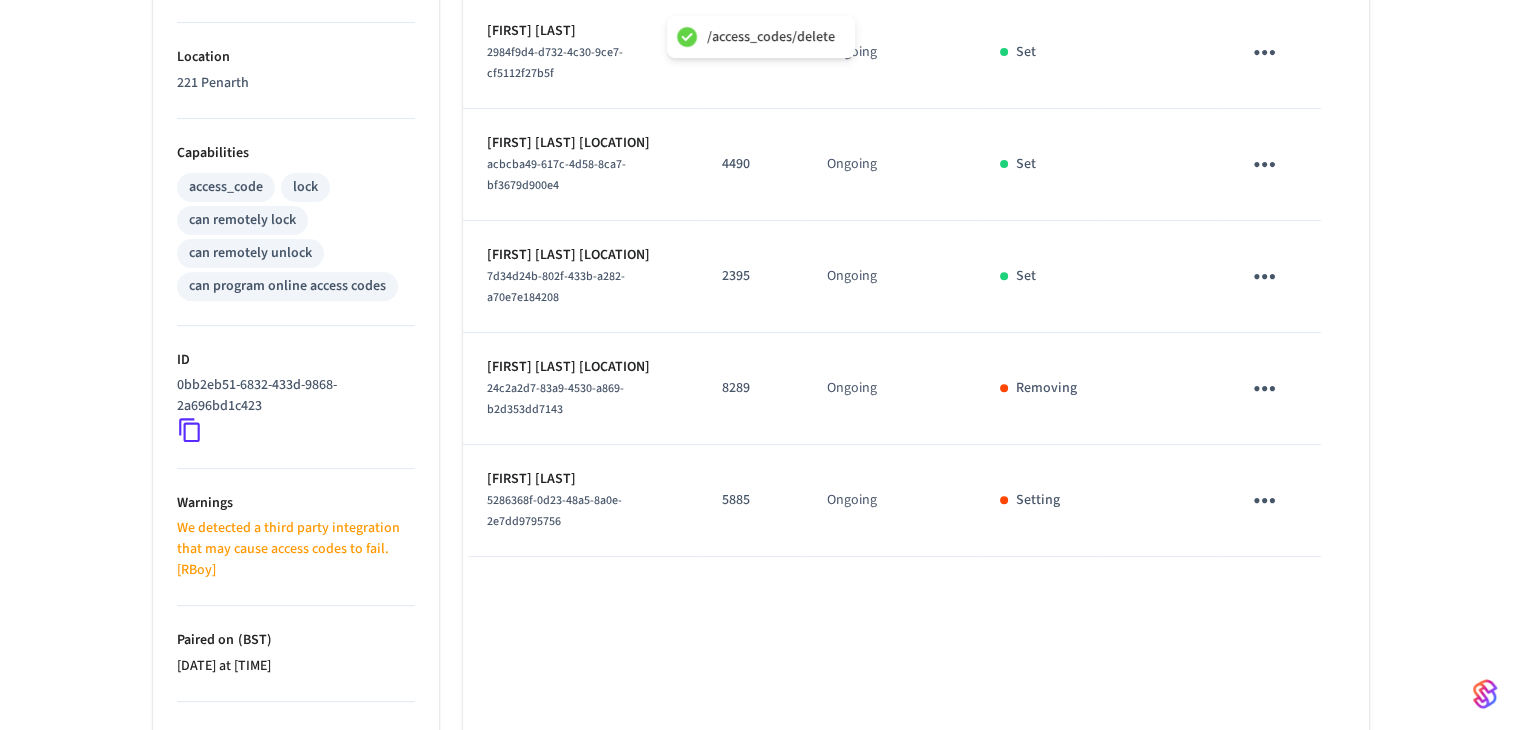 click at bounding box center (1264, 276) 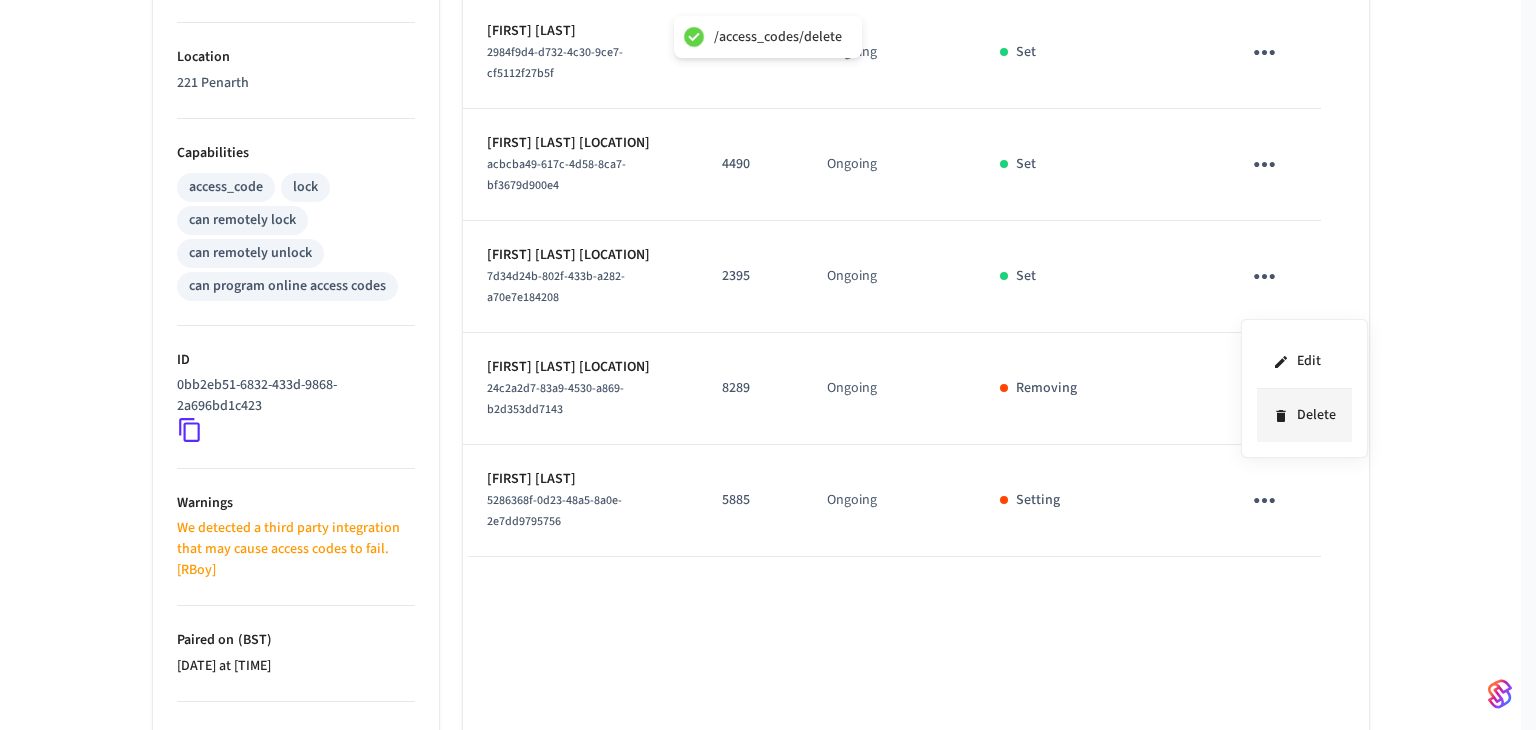 click on "Delete" at bounding box center (1304, 415) 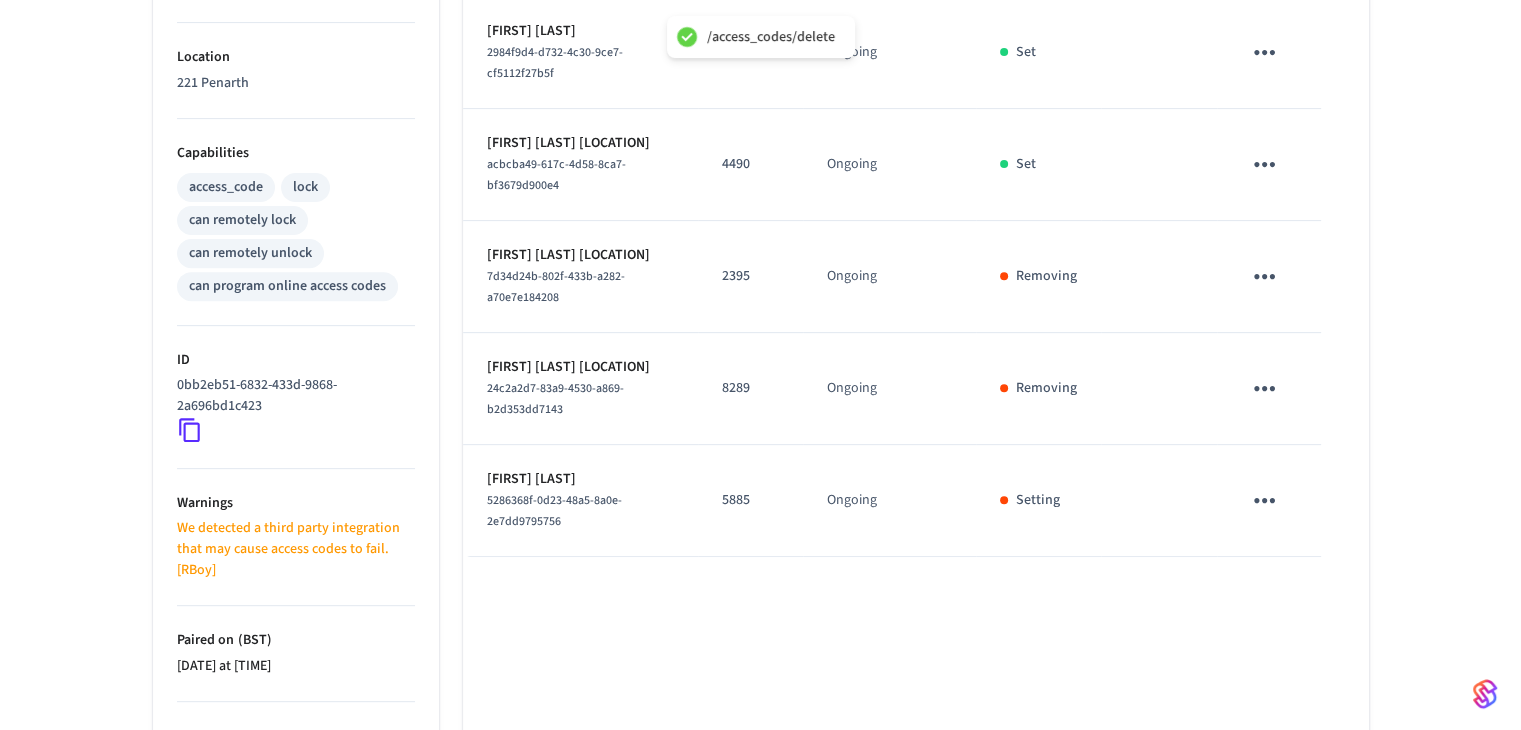 click 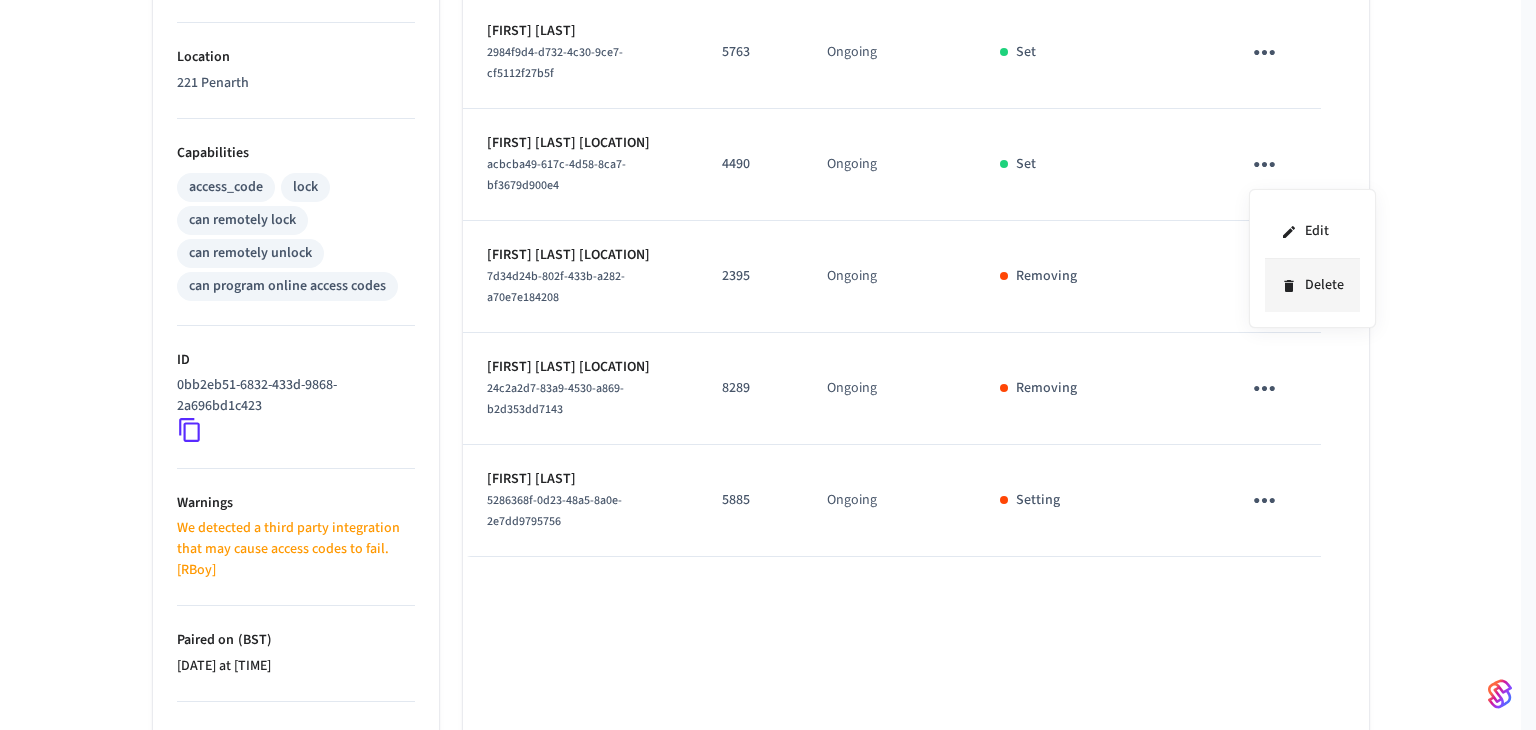 click on "Delete" at bounding box center [1312, 285] 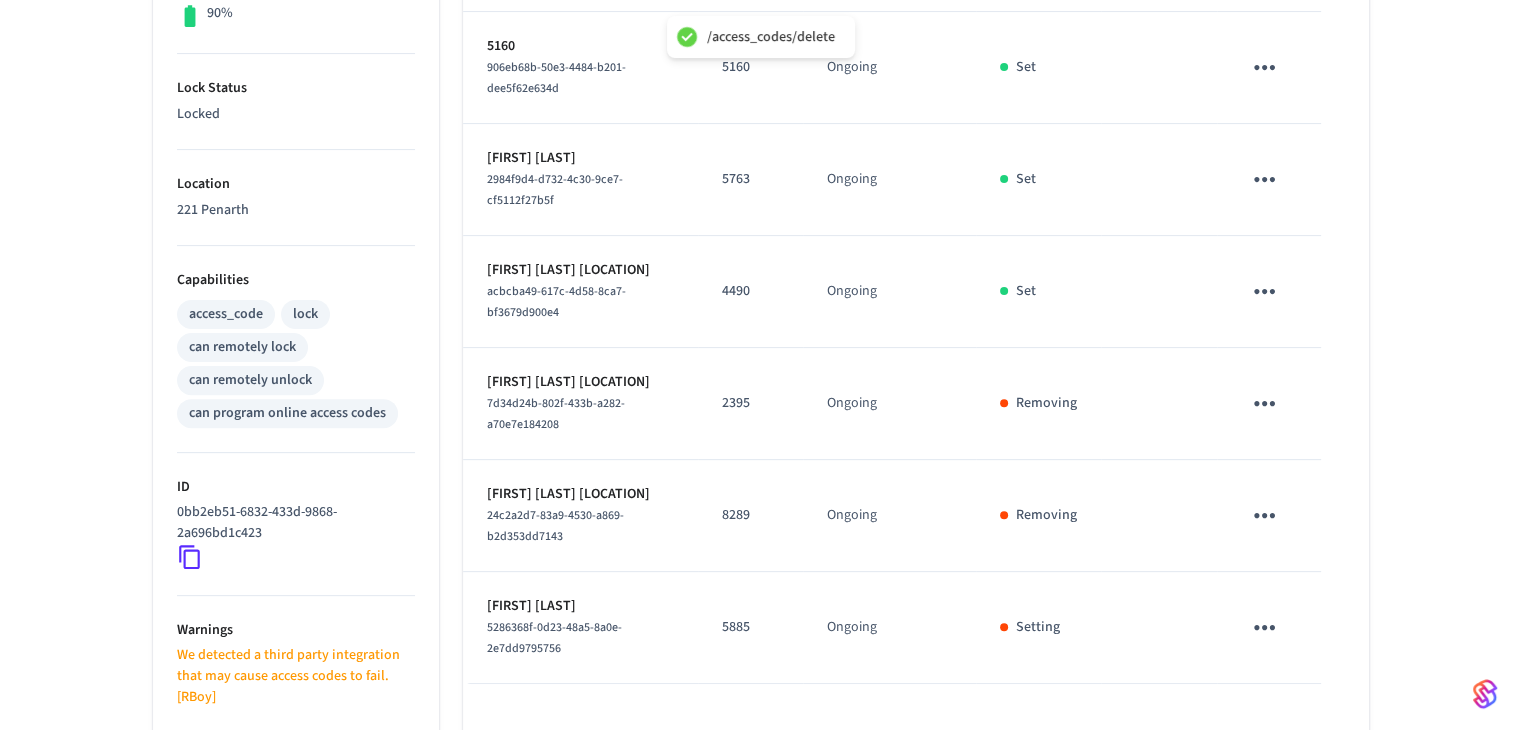 scroll, scrollTop: 495, scrollLeft: 0, axis: vertical 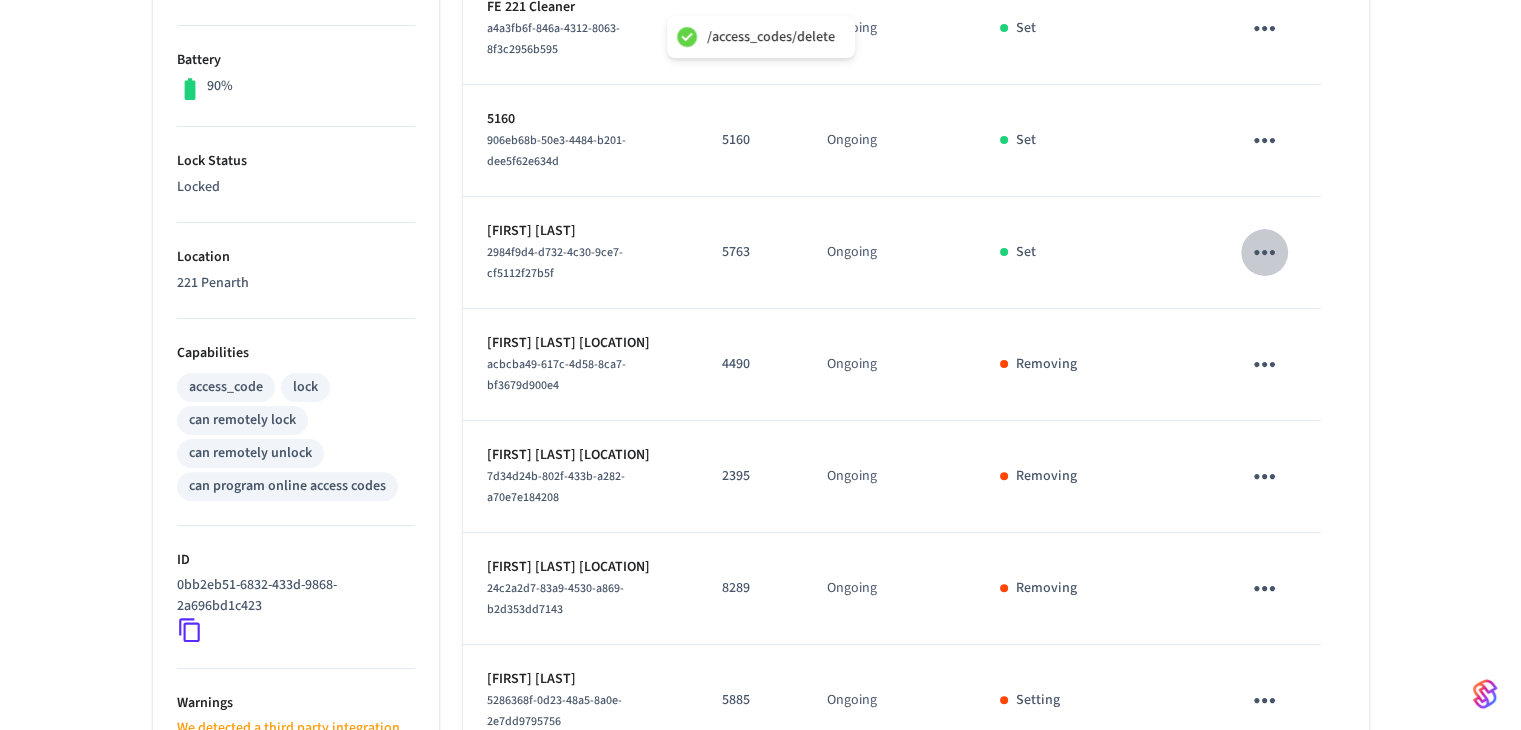 click 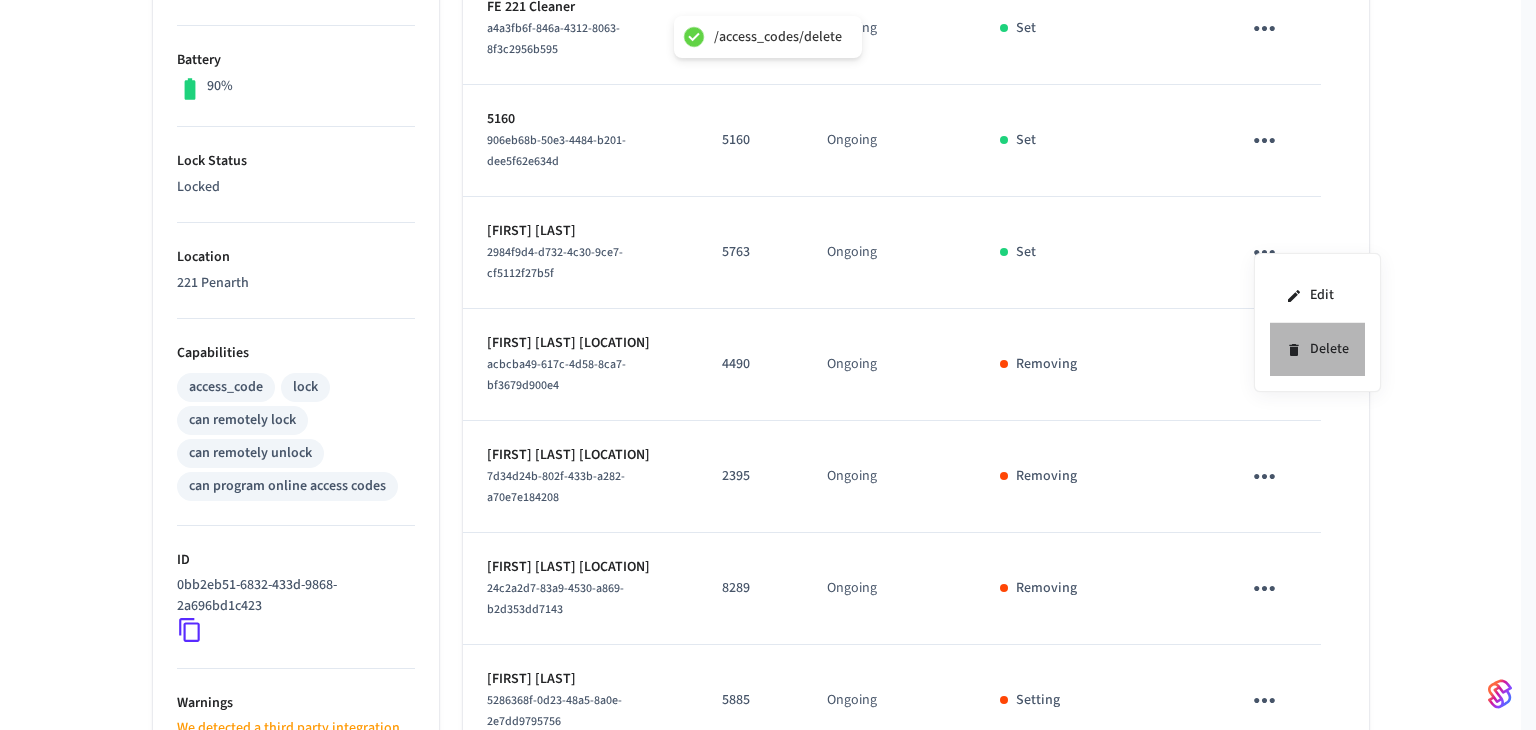 click on "Delete" at bounding box center [1317, 349] 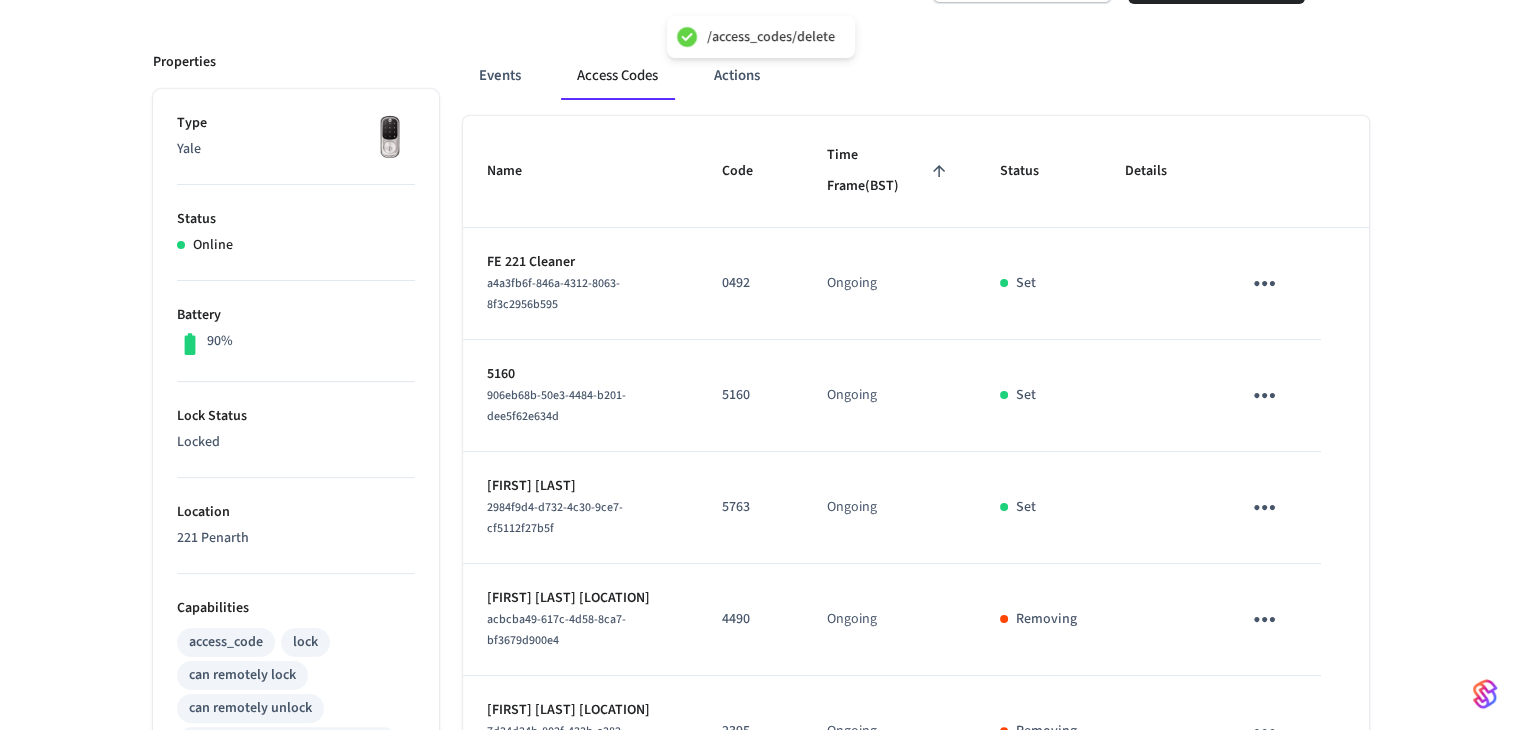 scroll, scrollTop: 195, scrollLeft: 0, axis: vertical 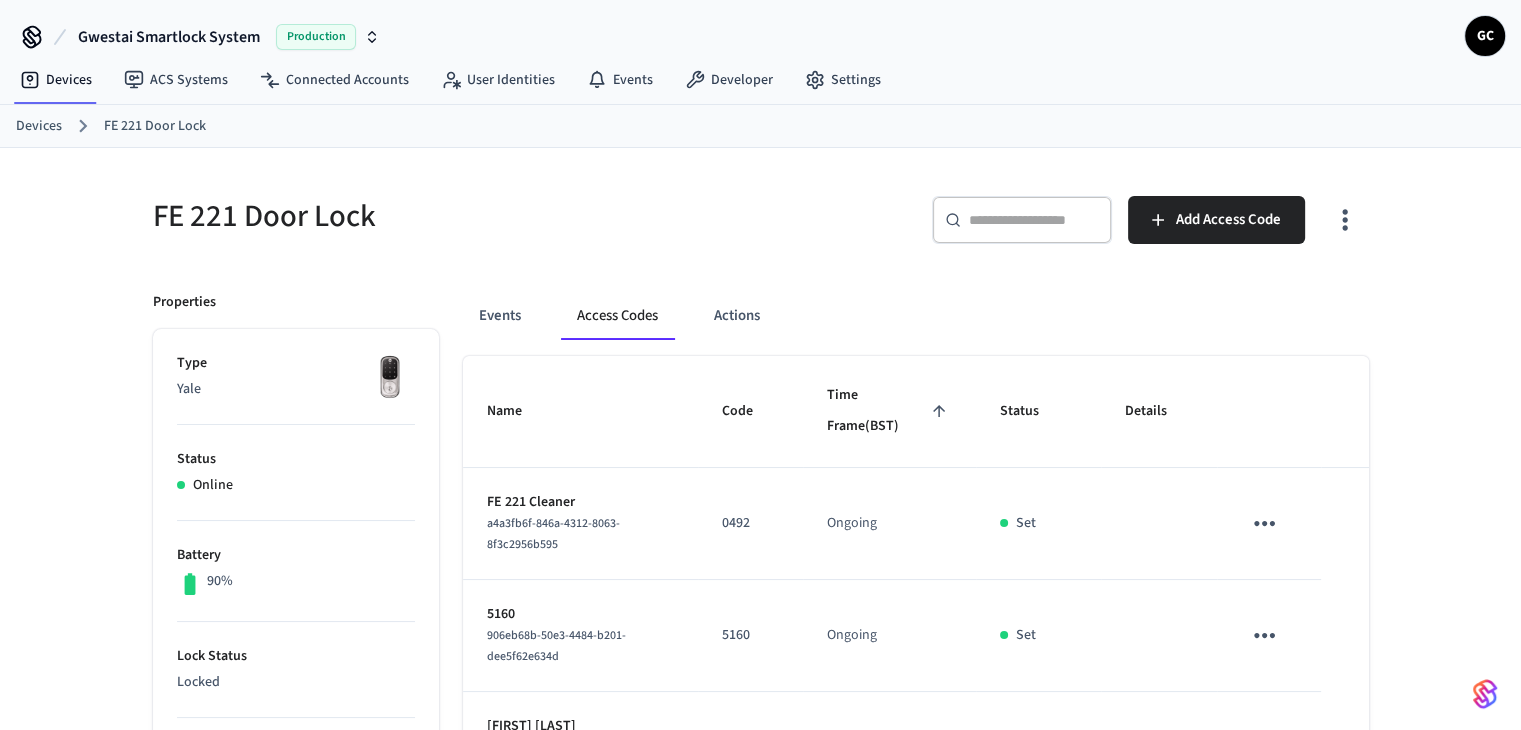 click on "Devices" at bounding box center [39, 126] 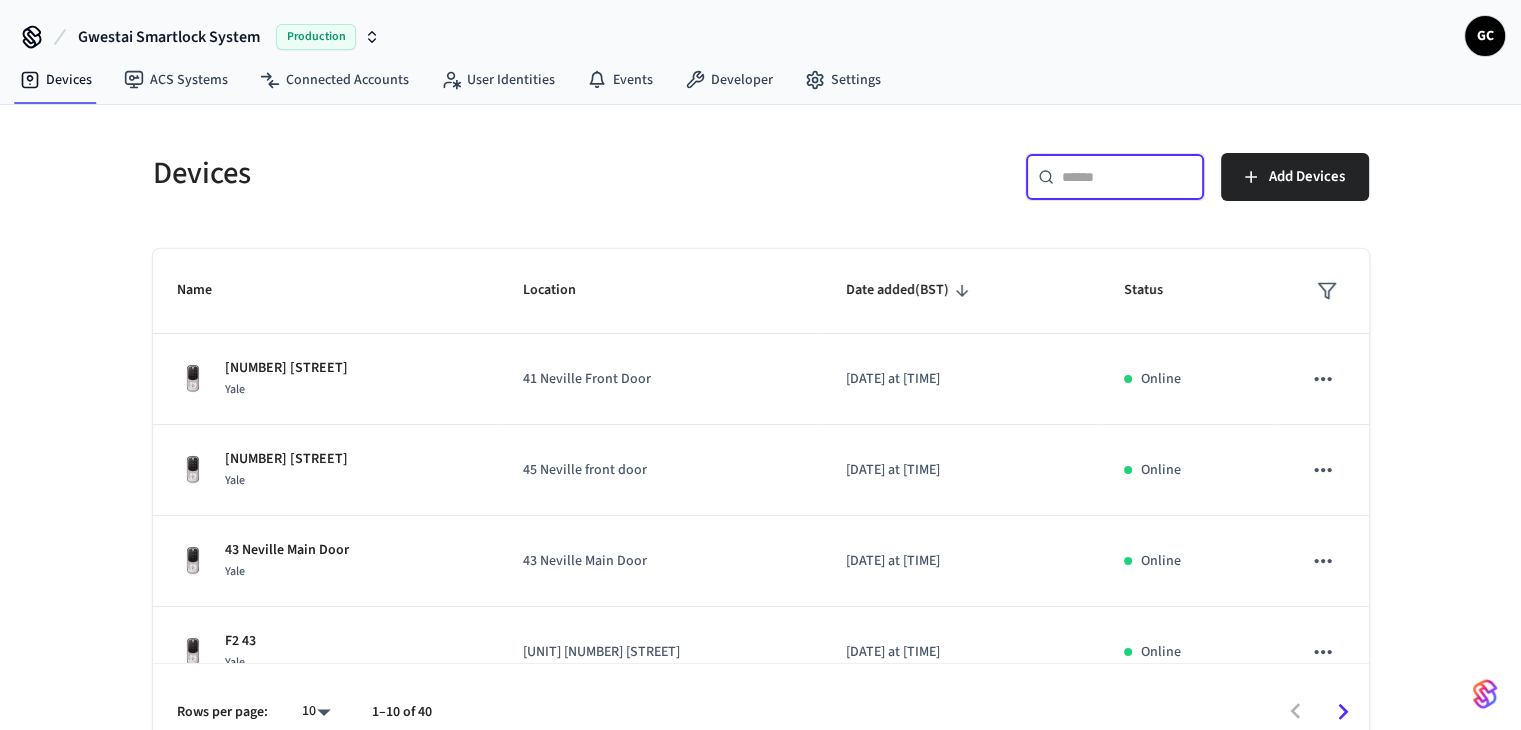 click at bounding box center (1127, 177) 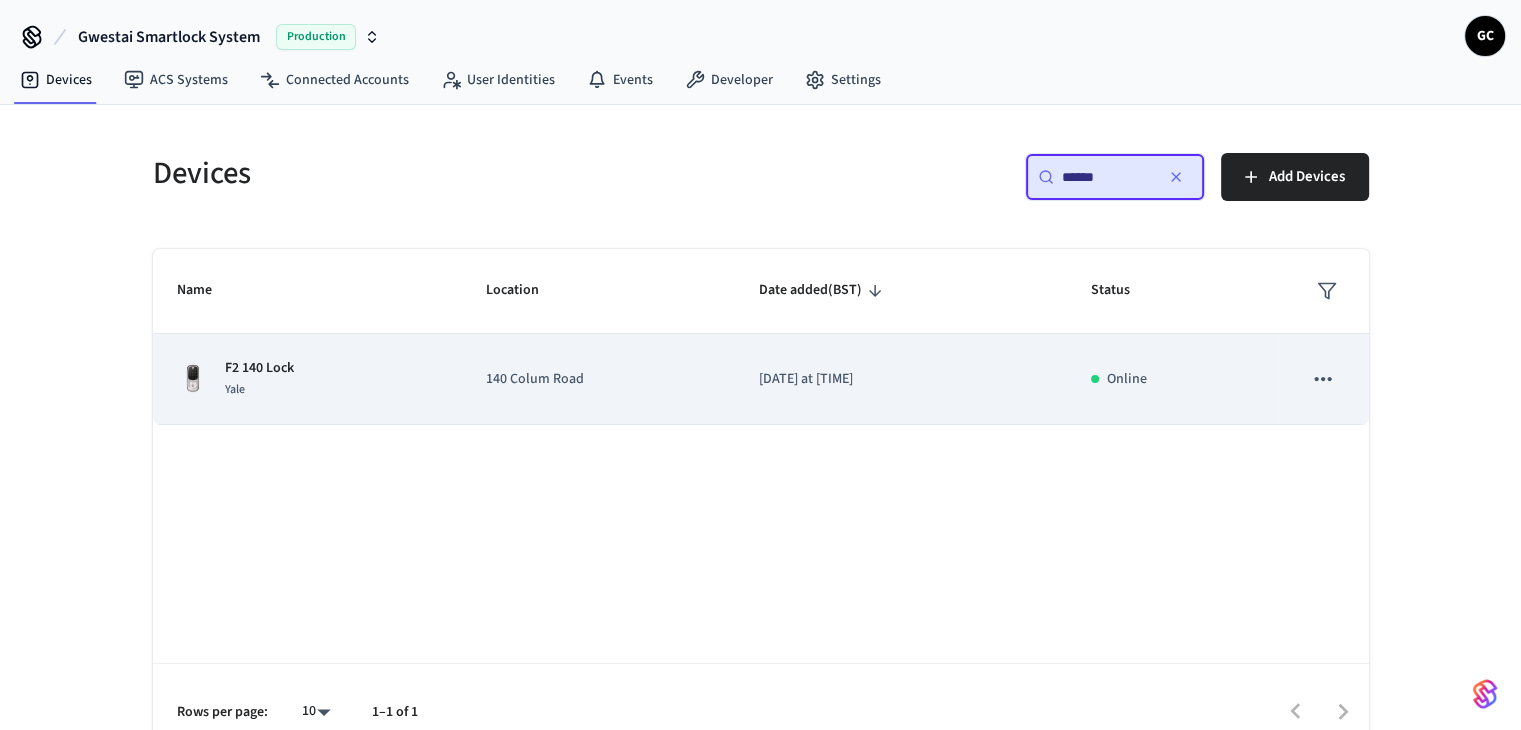 type on "******" 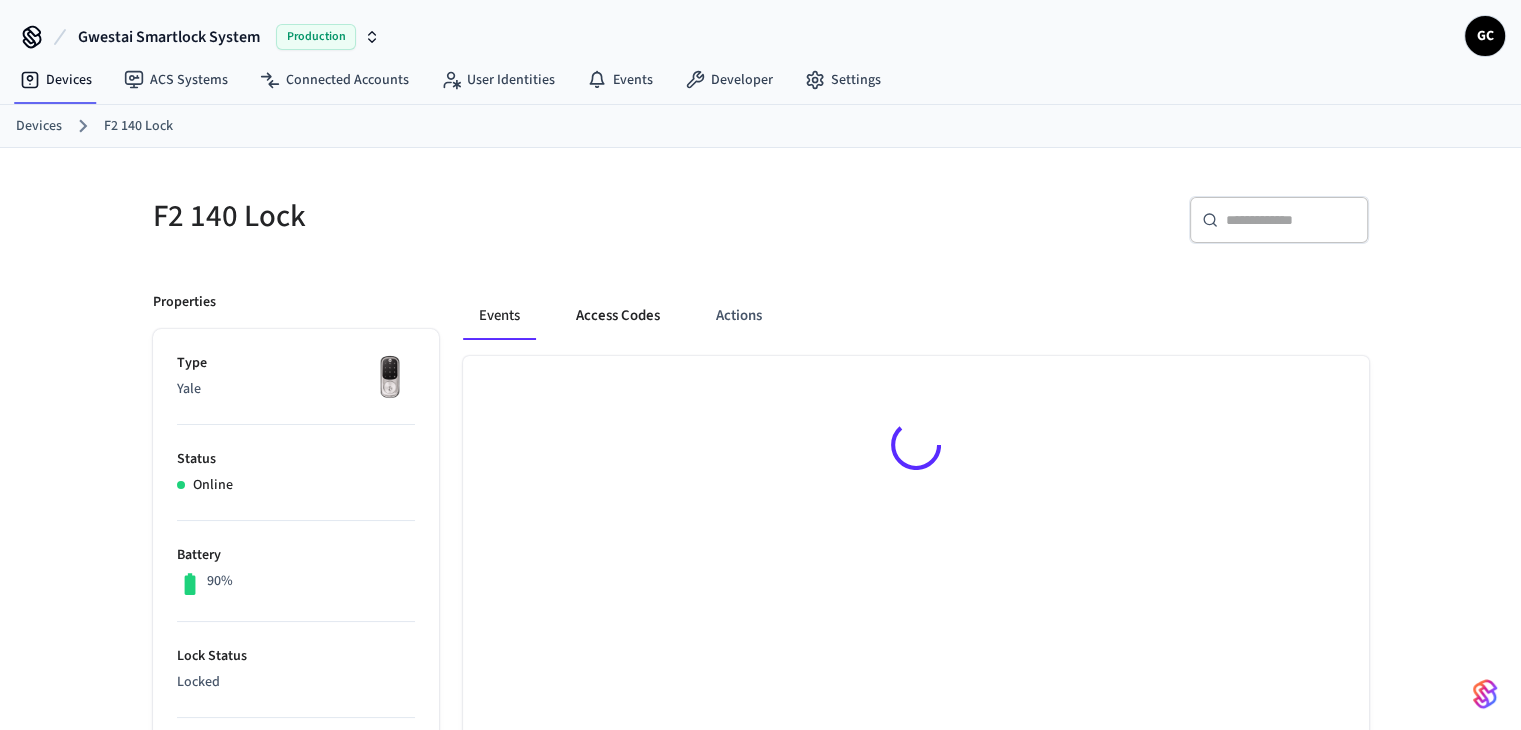 click on "Access Codes" at bounding box center (618, 316) 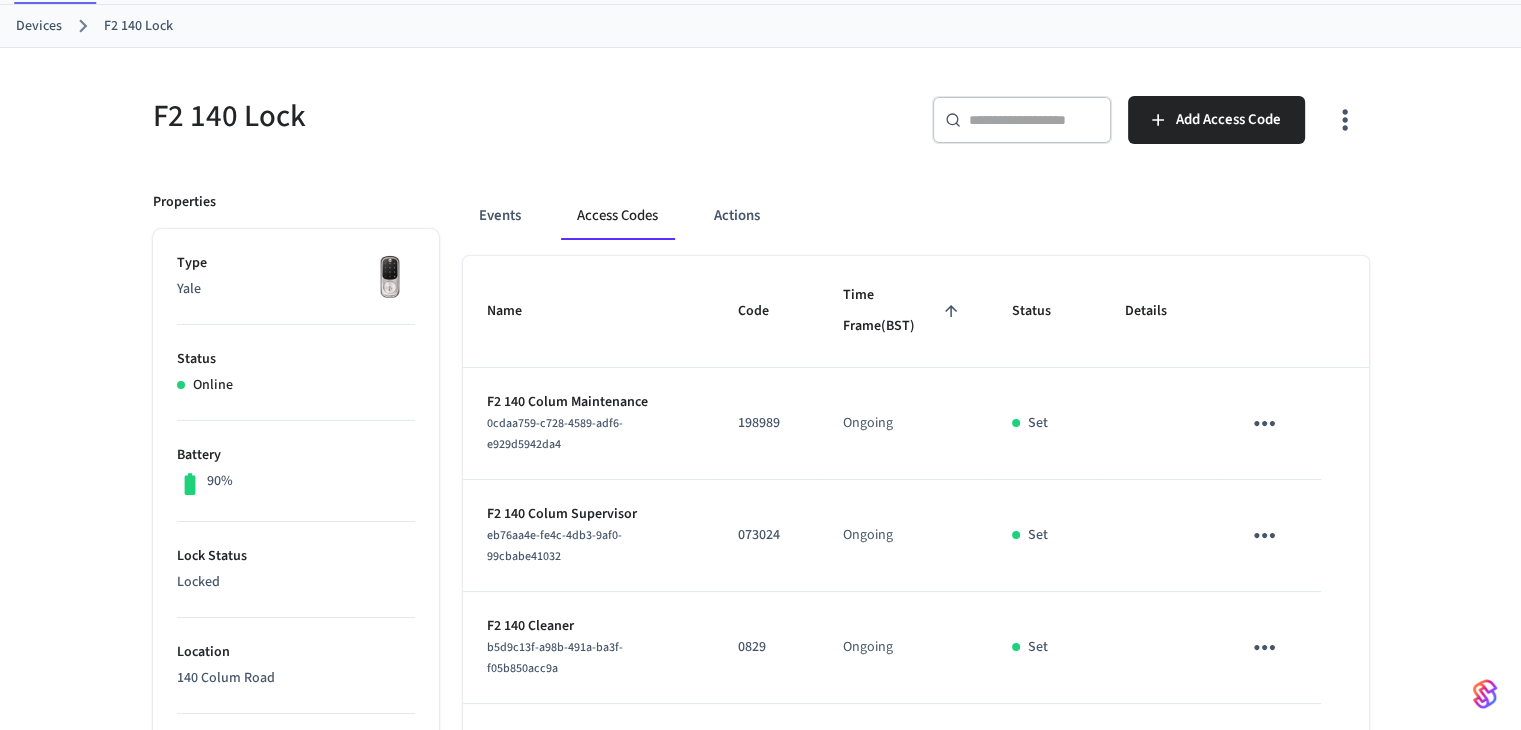 scroll, scrollTop: 500, scrollLeft: 0, axis: vertical 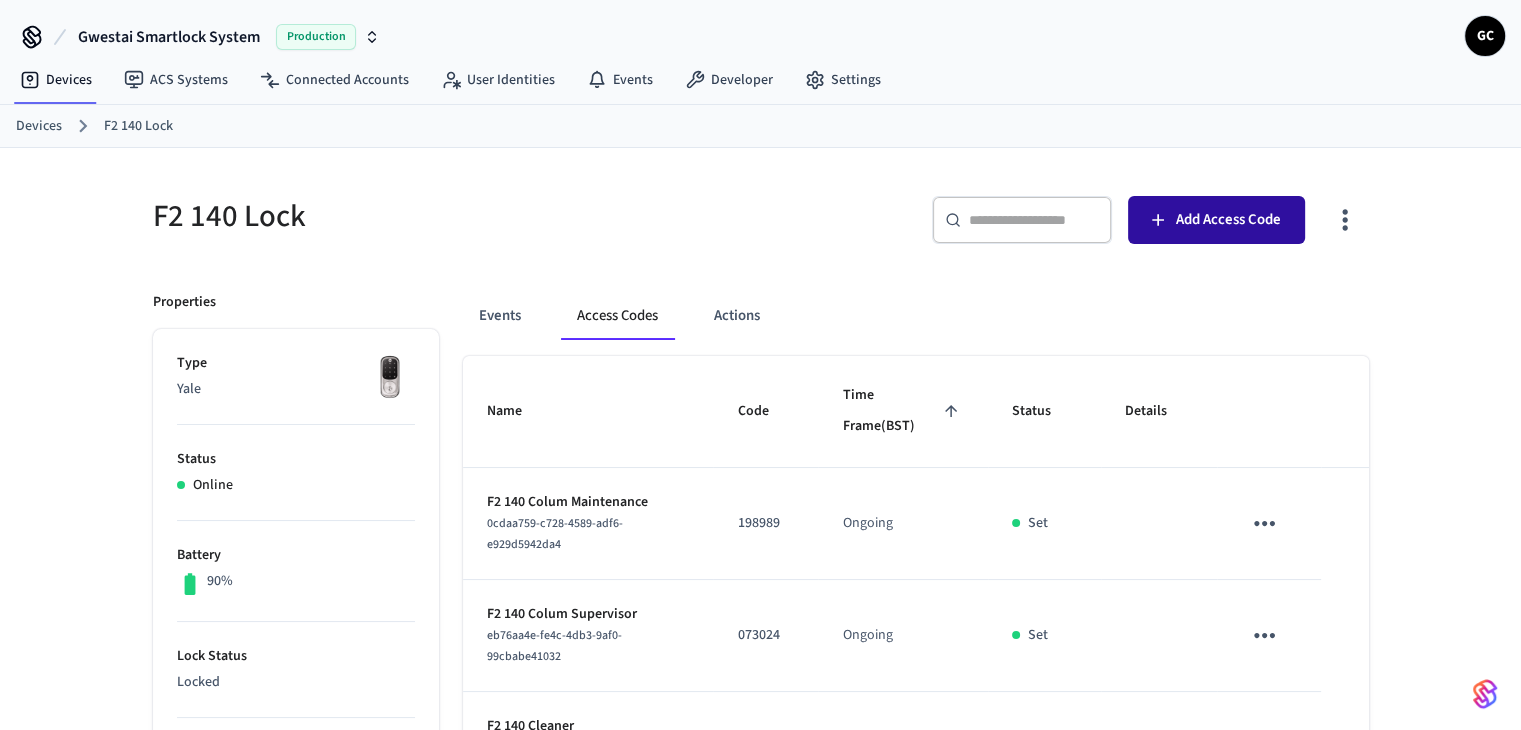click on "Add Access Code" at bounding box center [1228, 220] 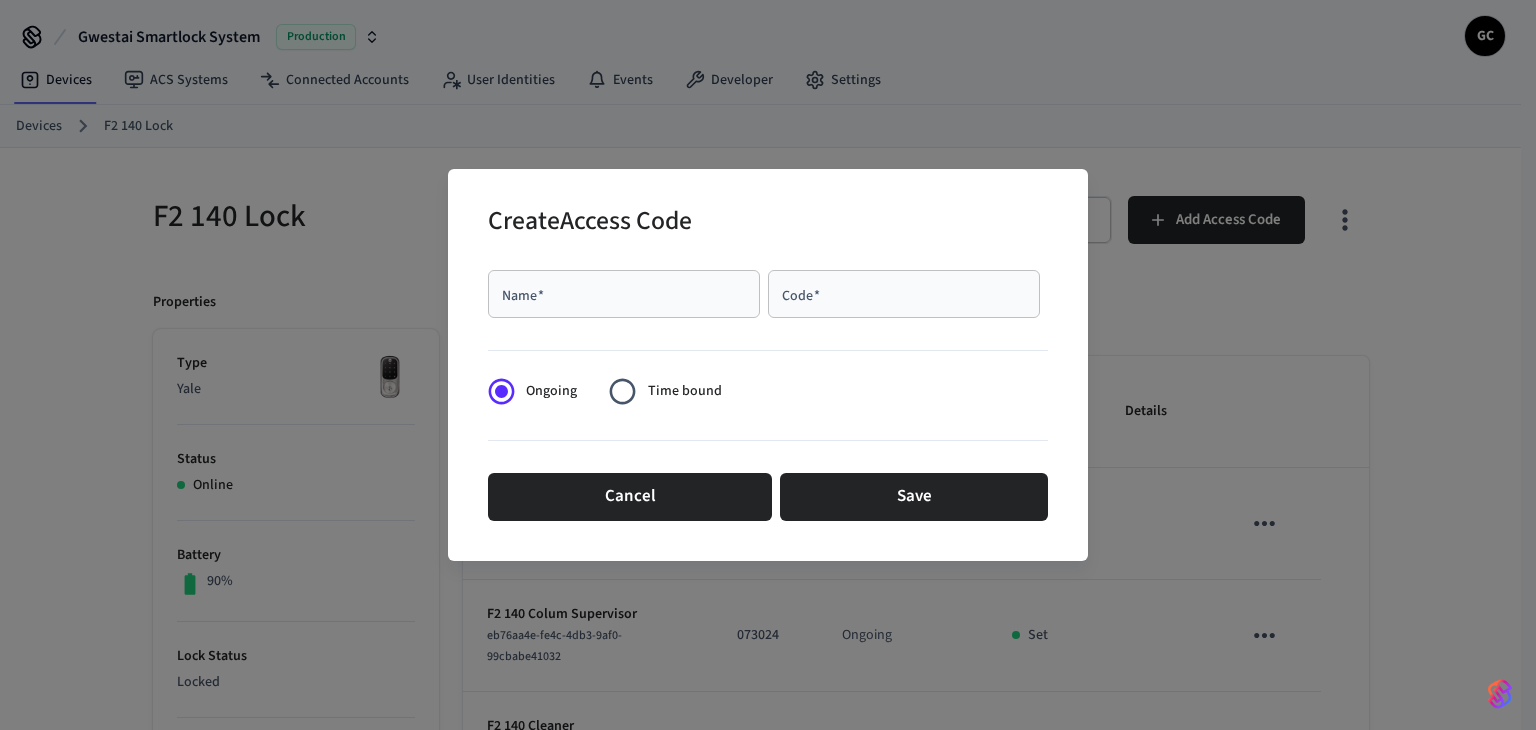 click on "Code   *" at bounding box center (904, 294) 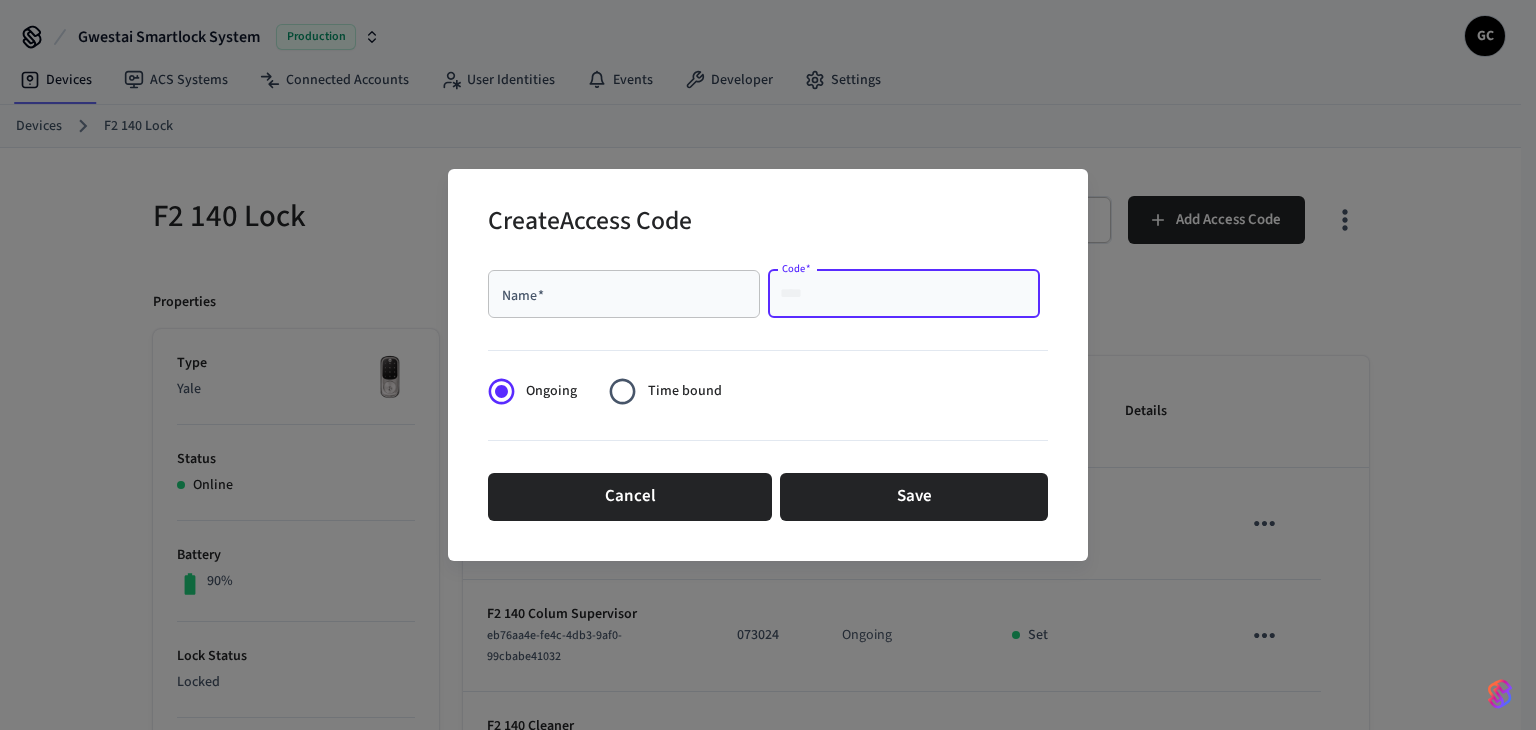 paste on "****" 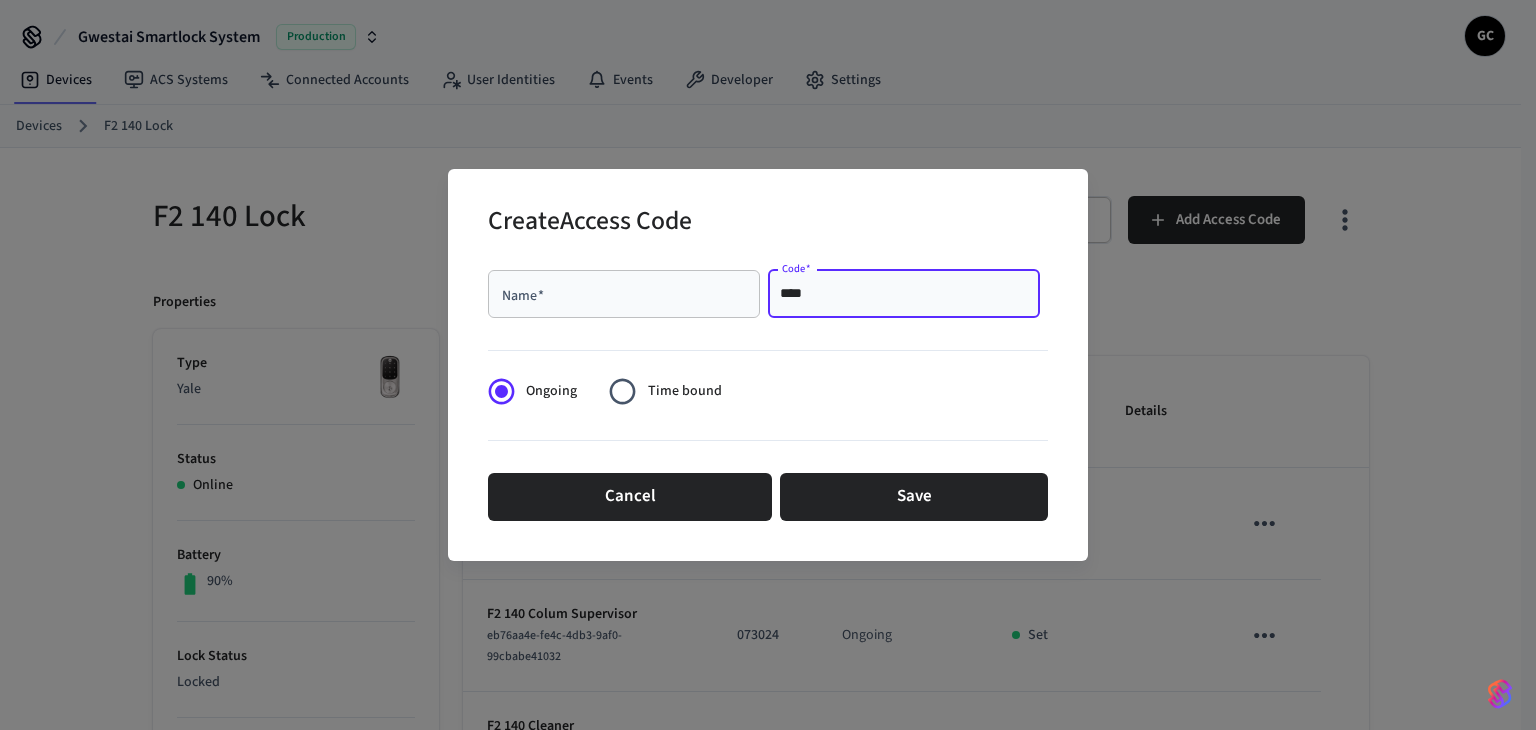 type on "****" 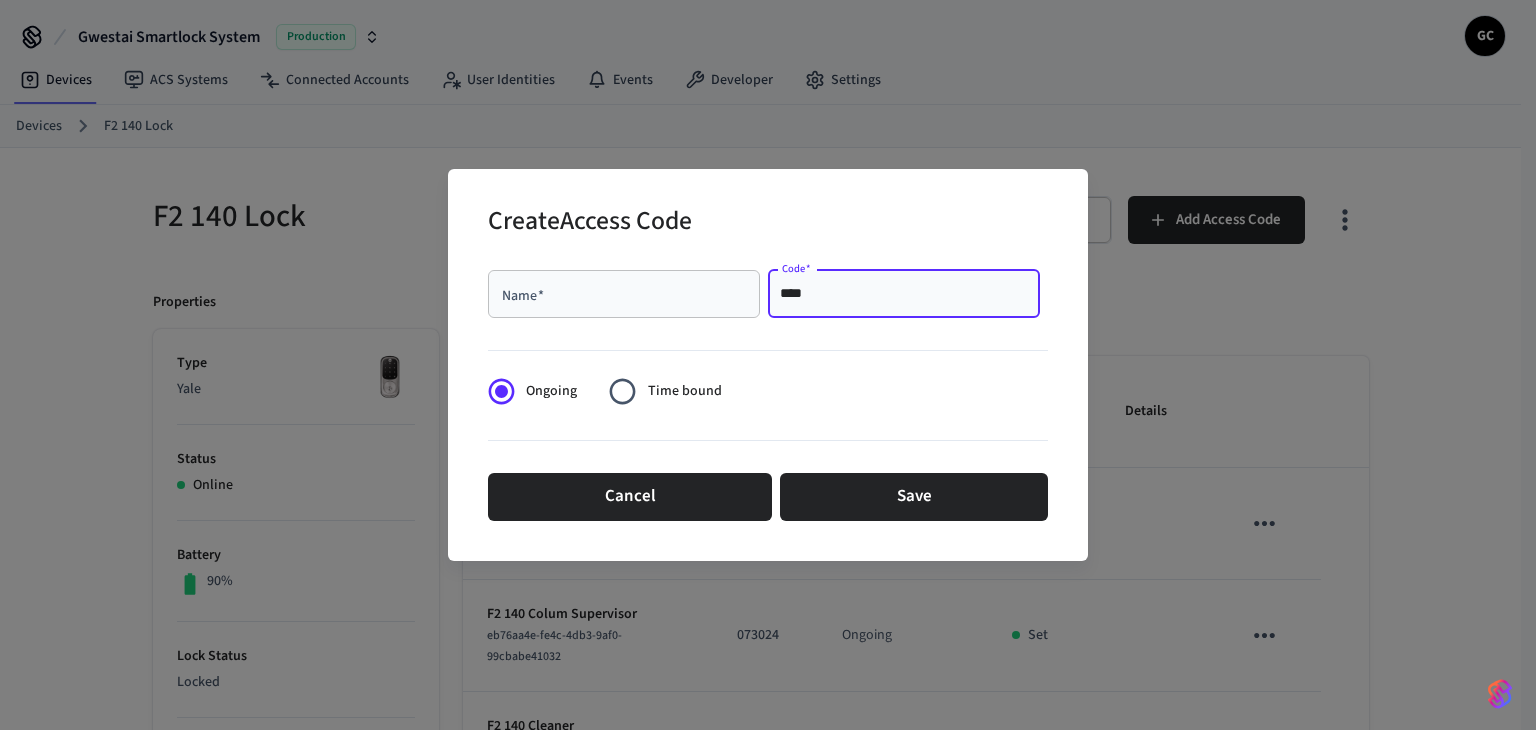 click on "Name   *" at bounding box center (624, 294) 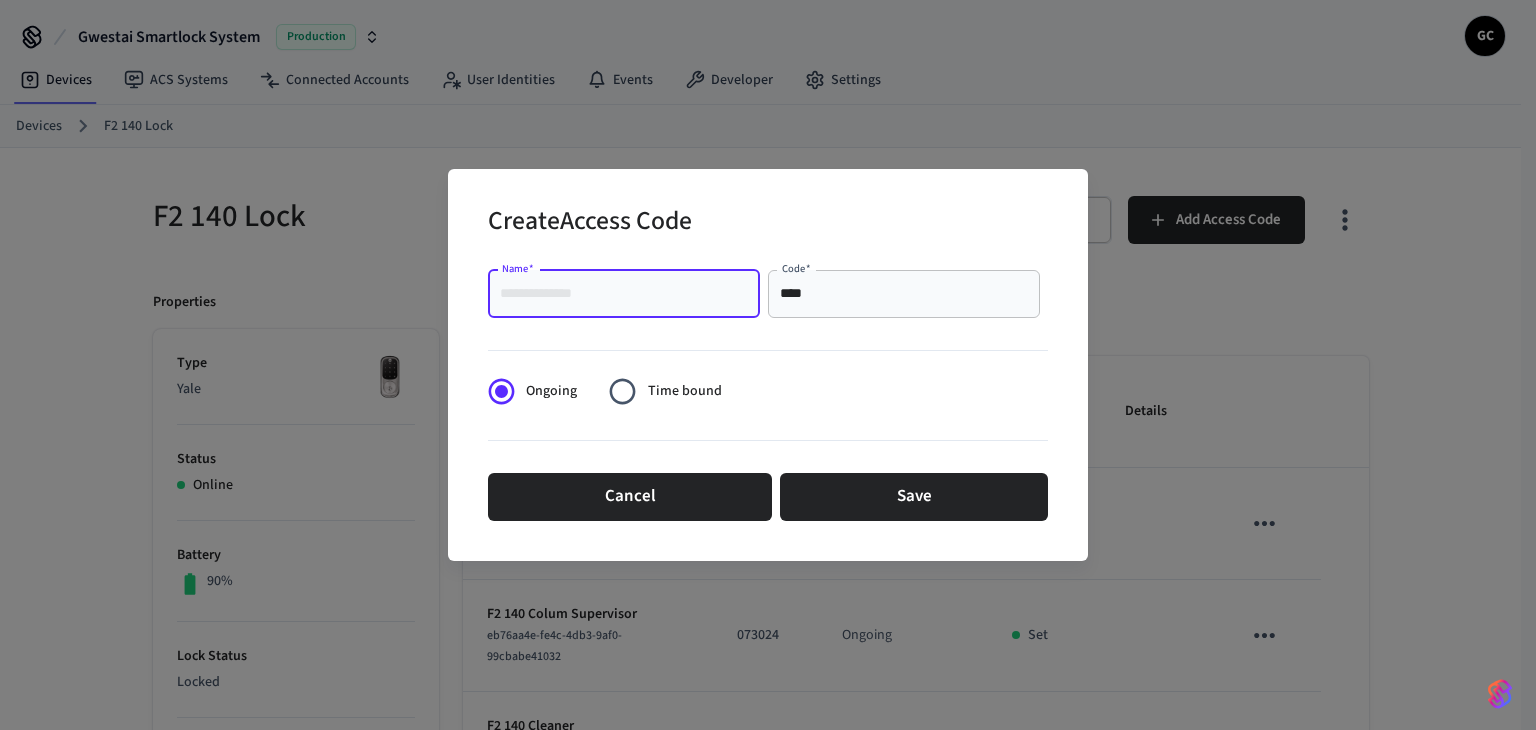 paste on "**********" 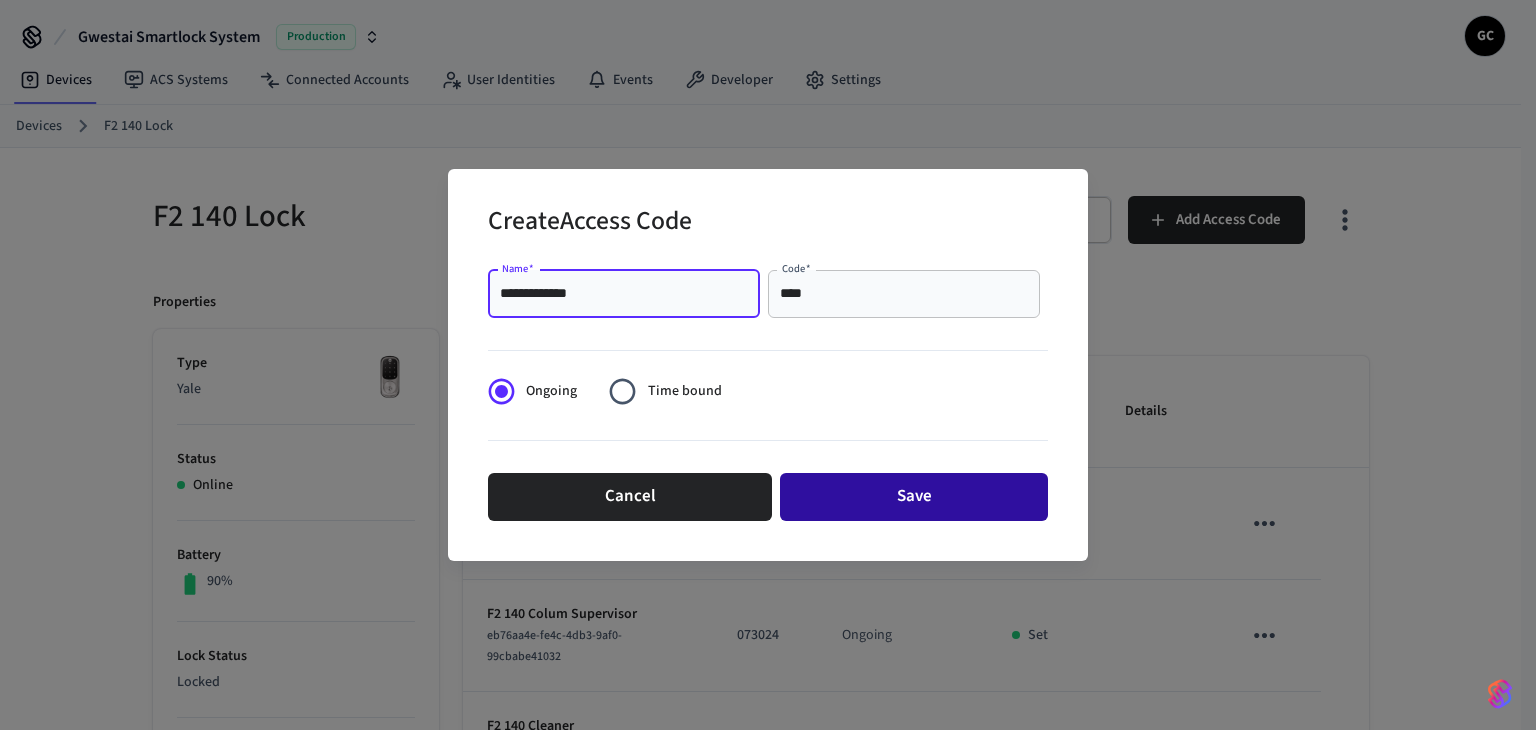 type on "**********" 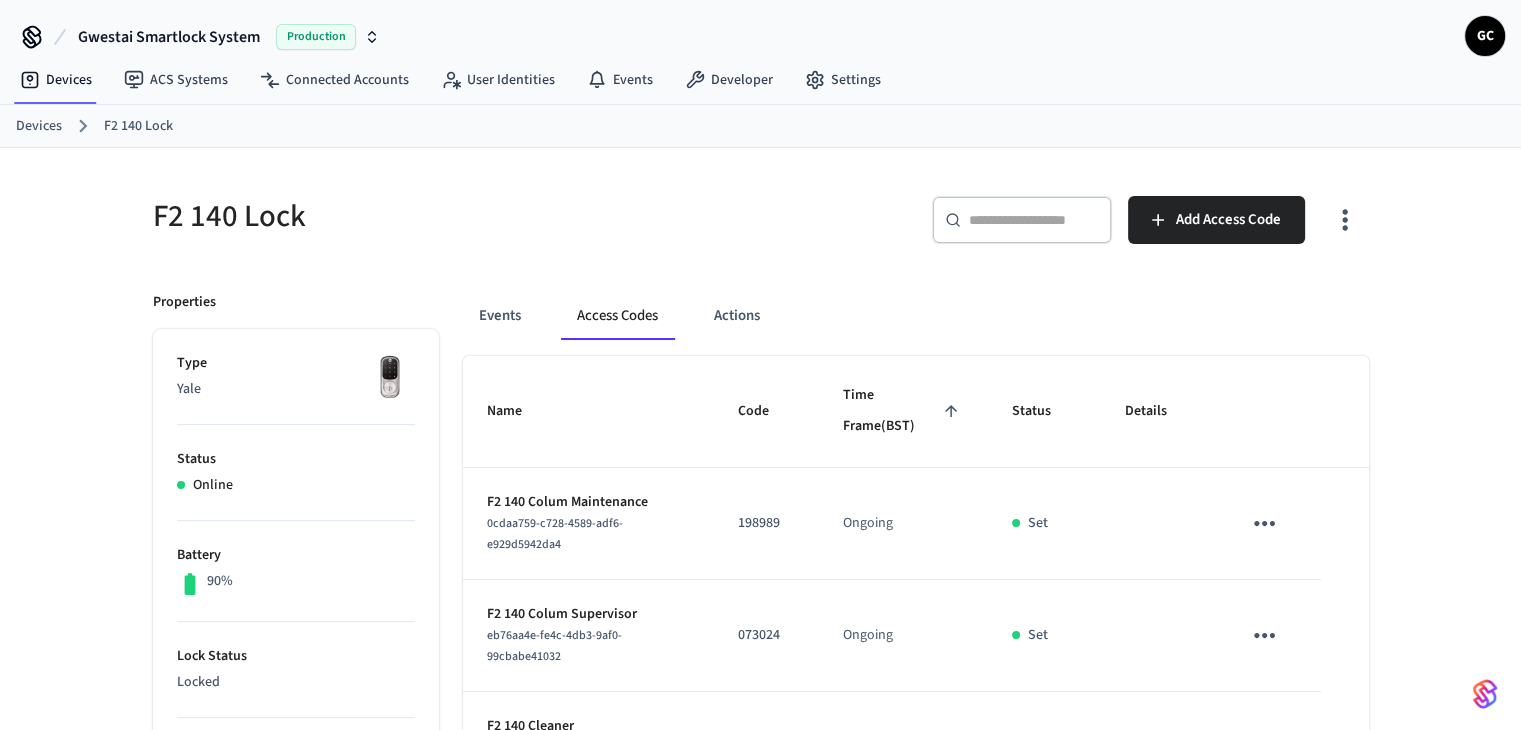 click on "Devices" at bounding box center [39, 126] 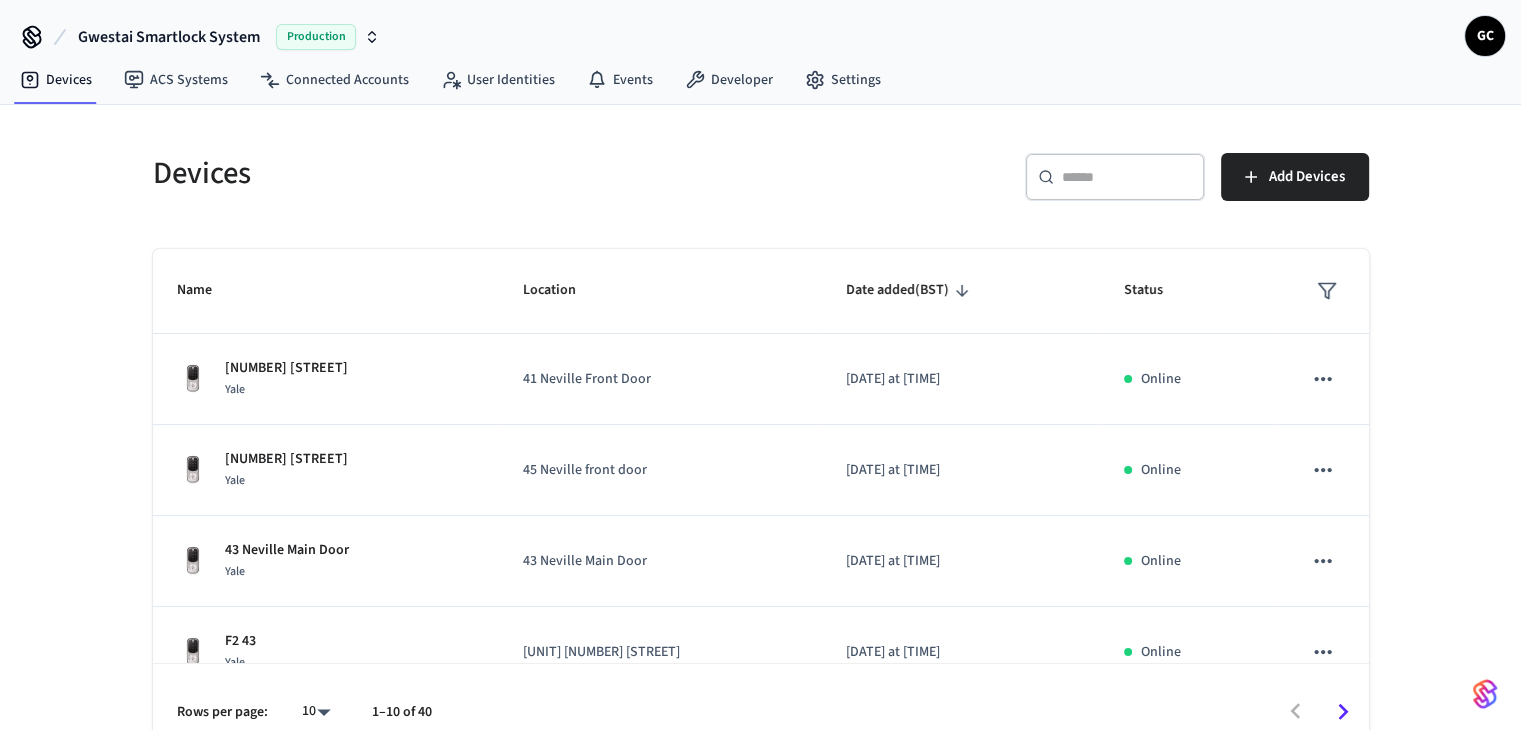 click at bounding box center [1127, 177] 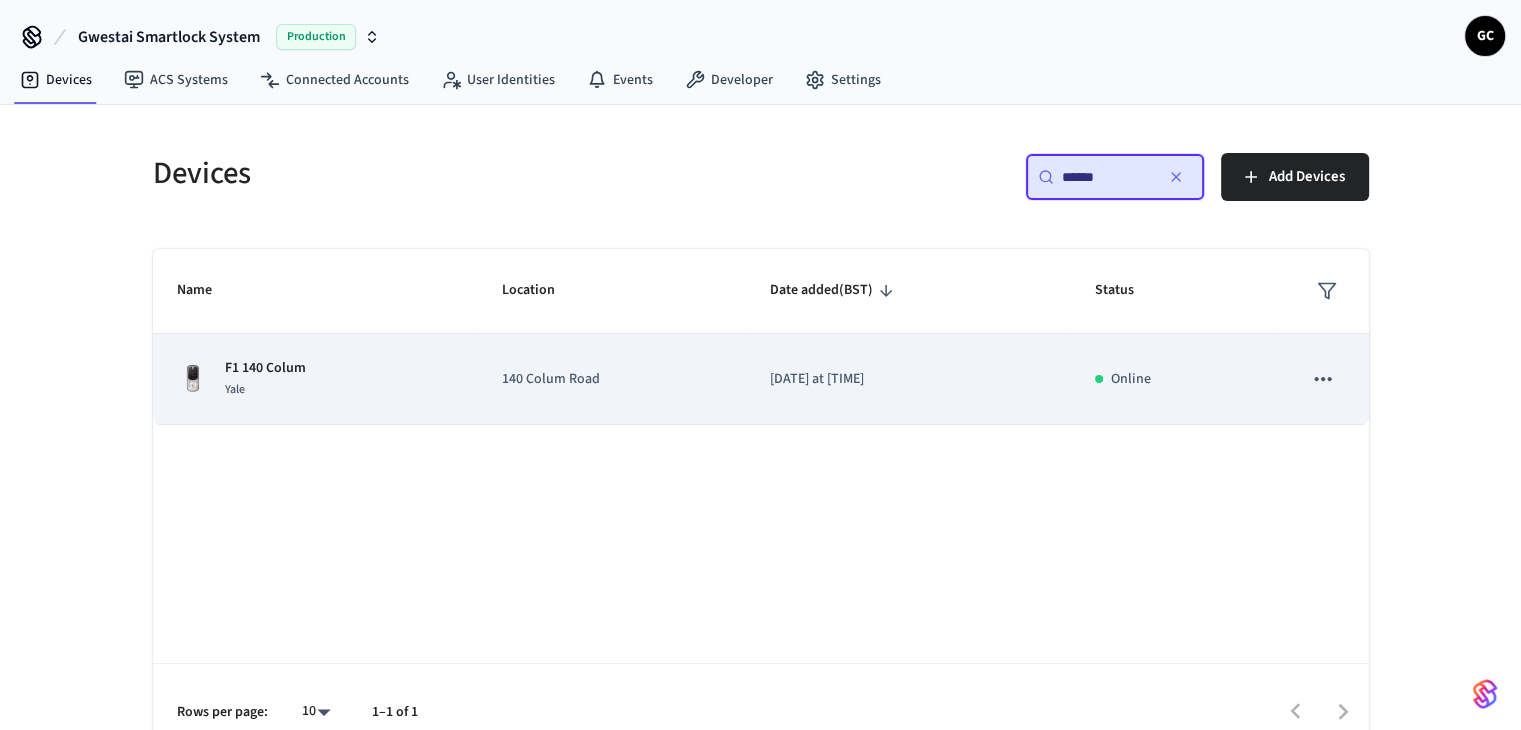 type on "******" 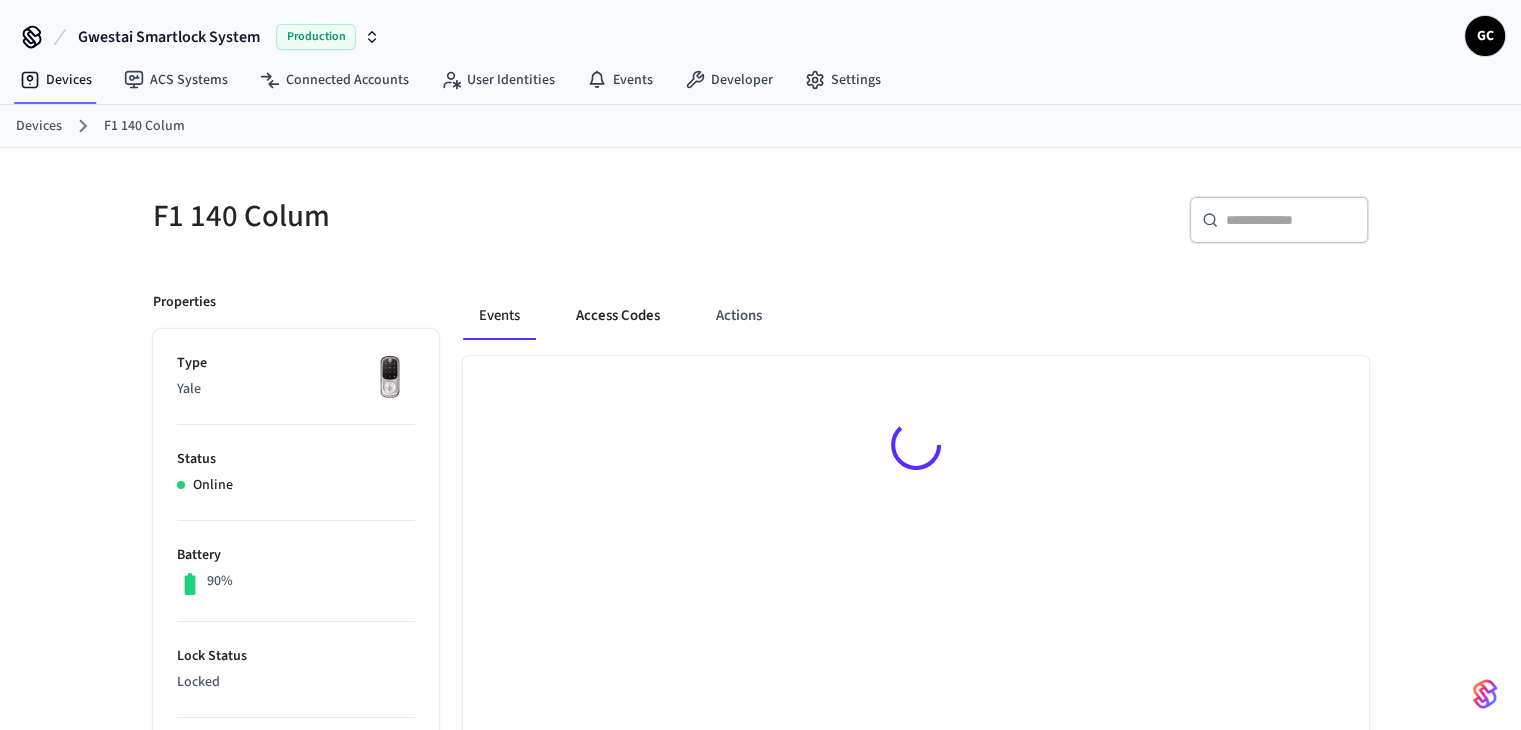 click on "Access Codes" at bounding box center [618, 316] 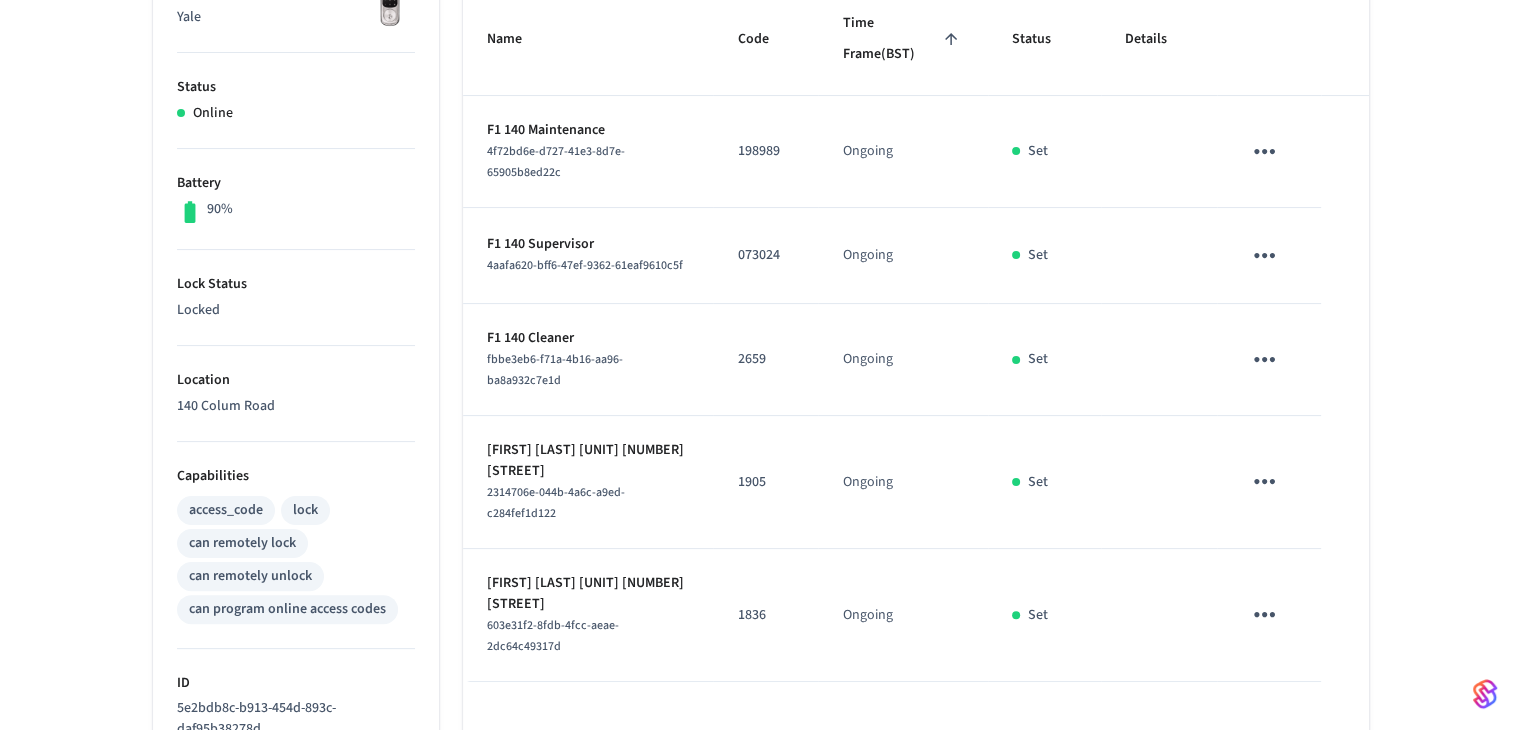 scroll, scrollTop: 600, scrollLeft: 0, axis: vertical 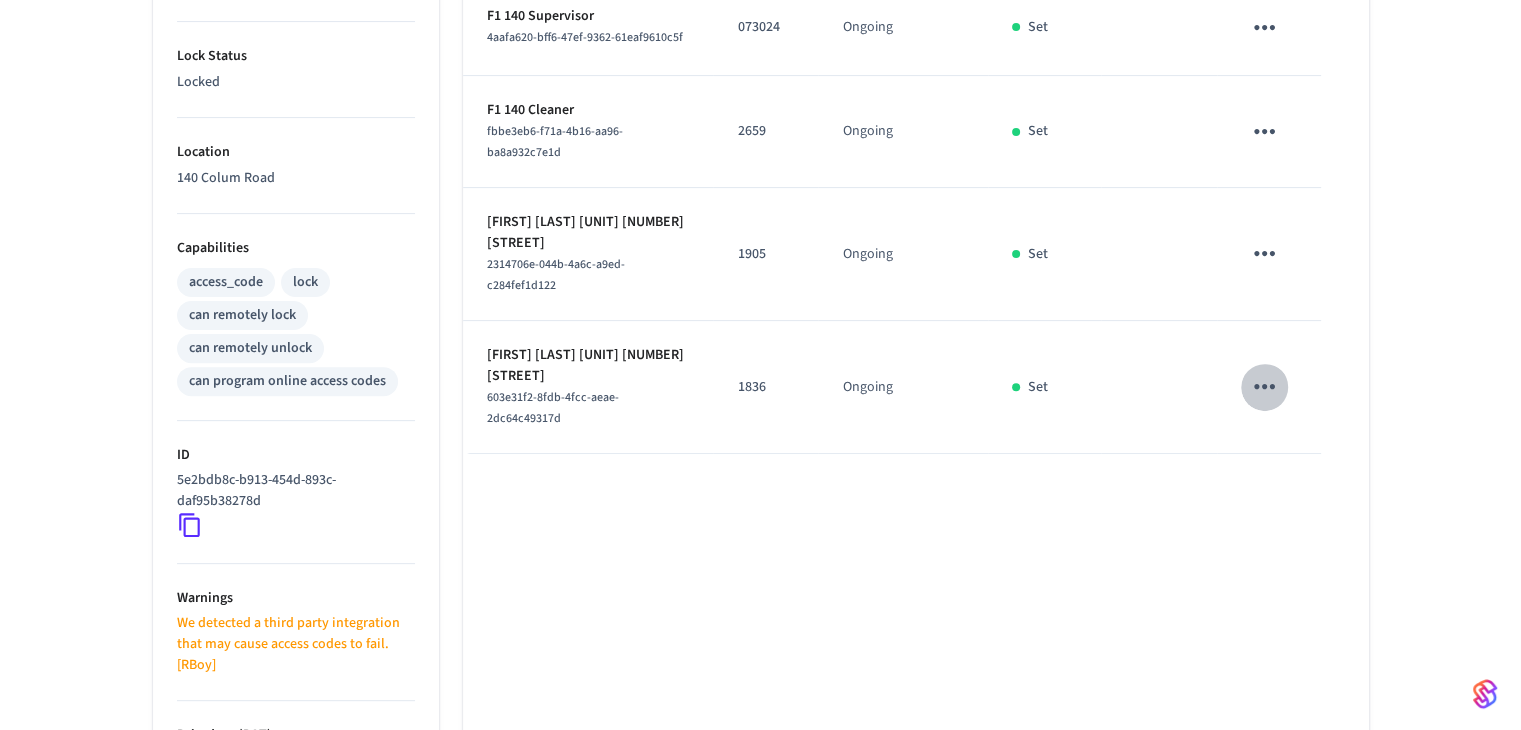 click 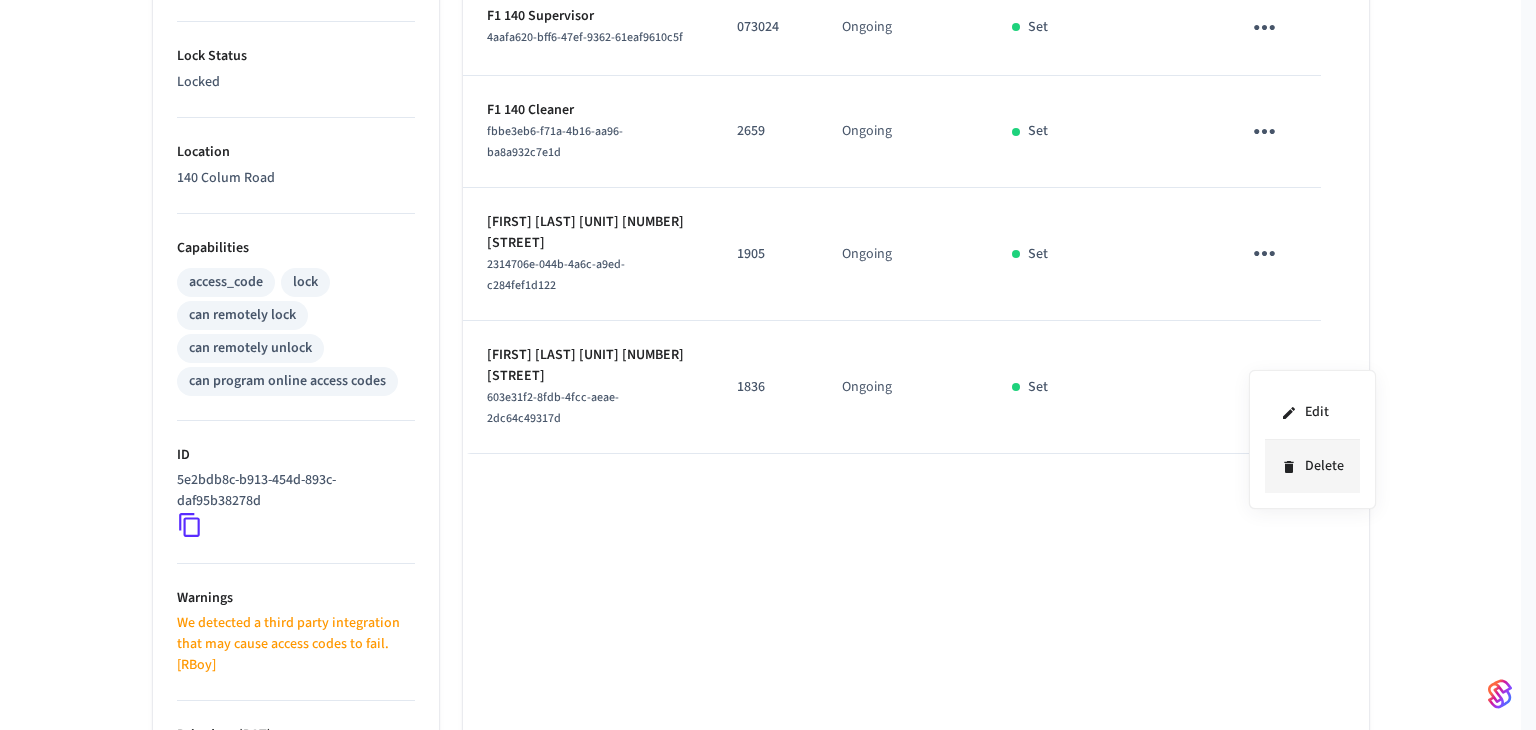 click on "Delete" at bounding box center (1312, 466) 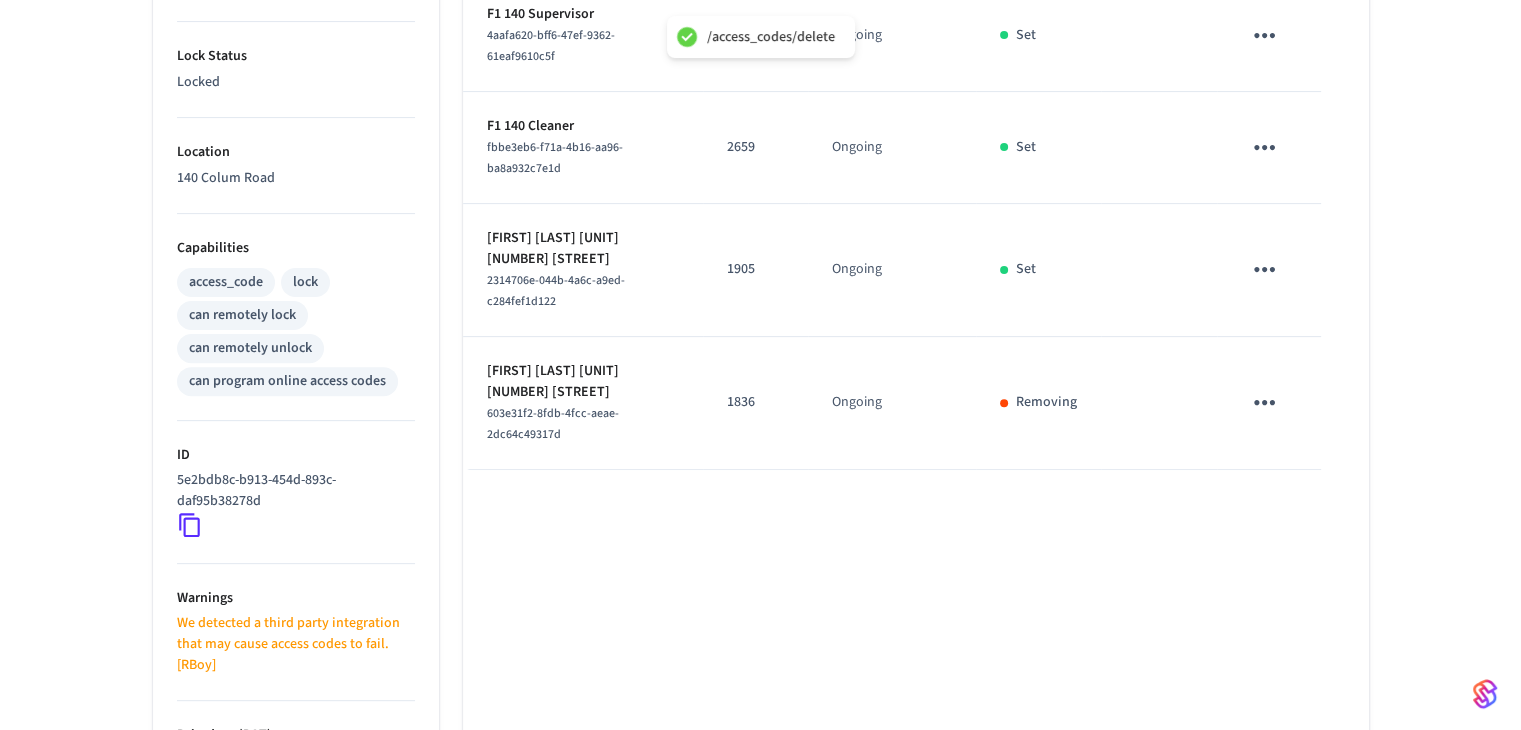 click 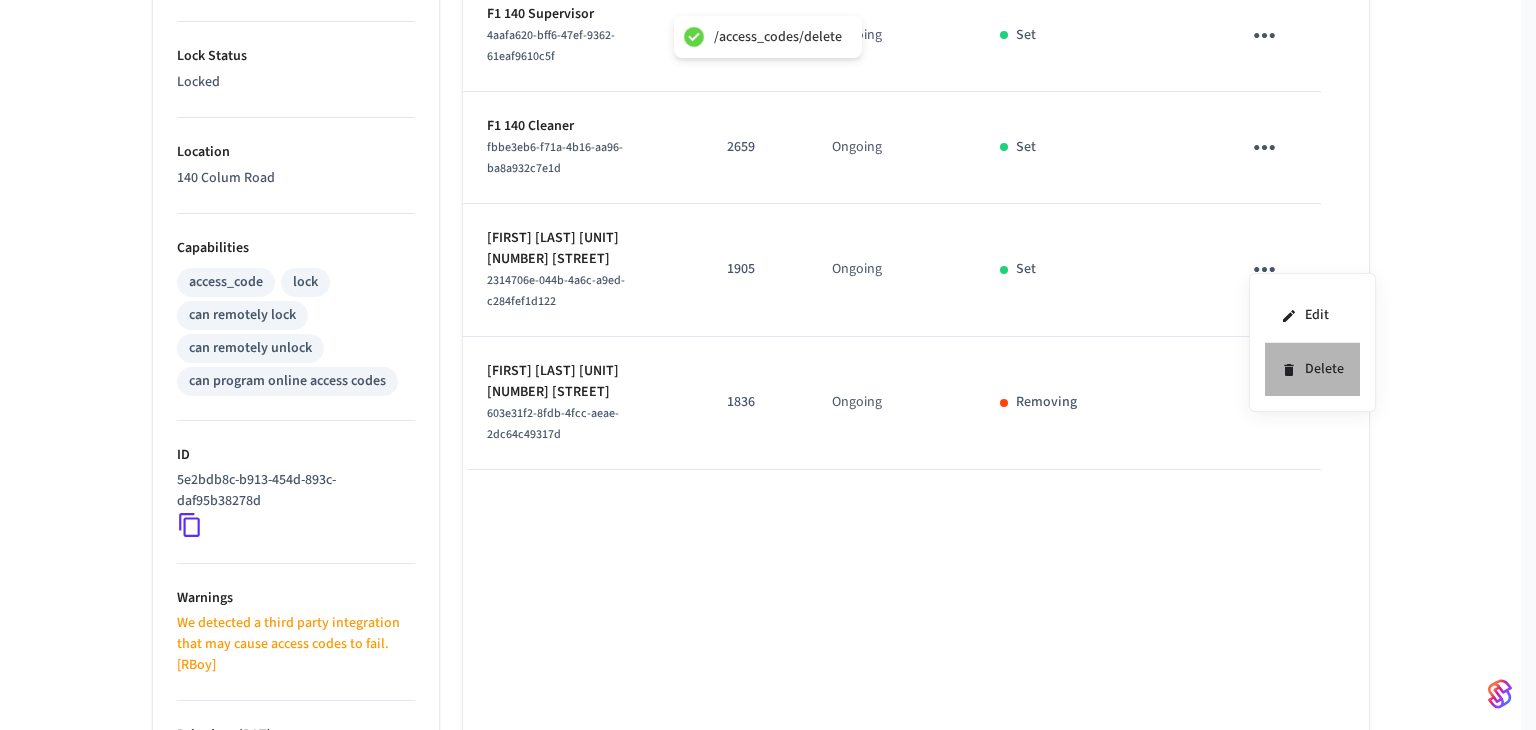 click 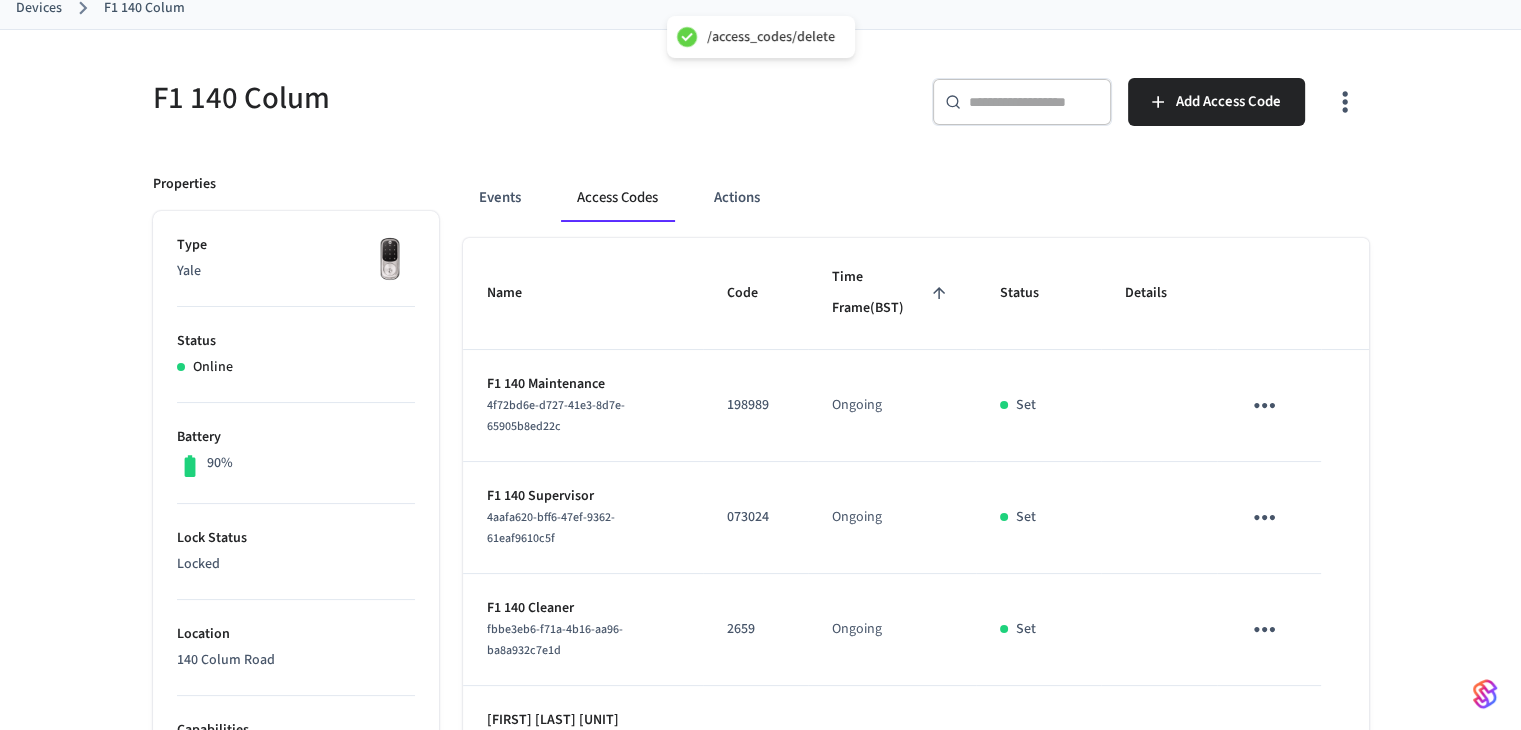 scroll, scrollTop: 0, scrollLeft: 0, axis: both 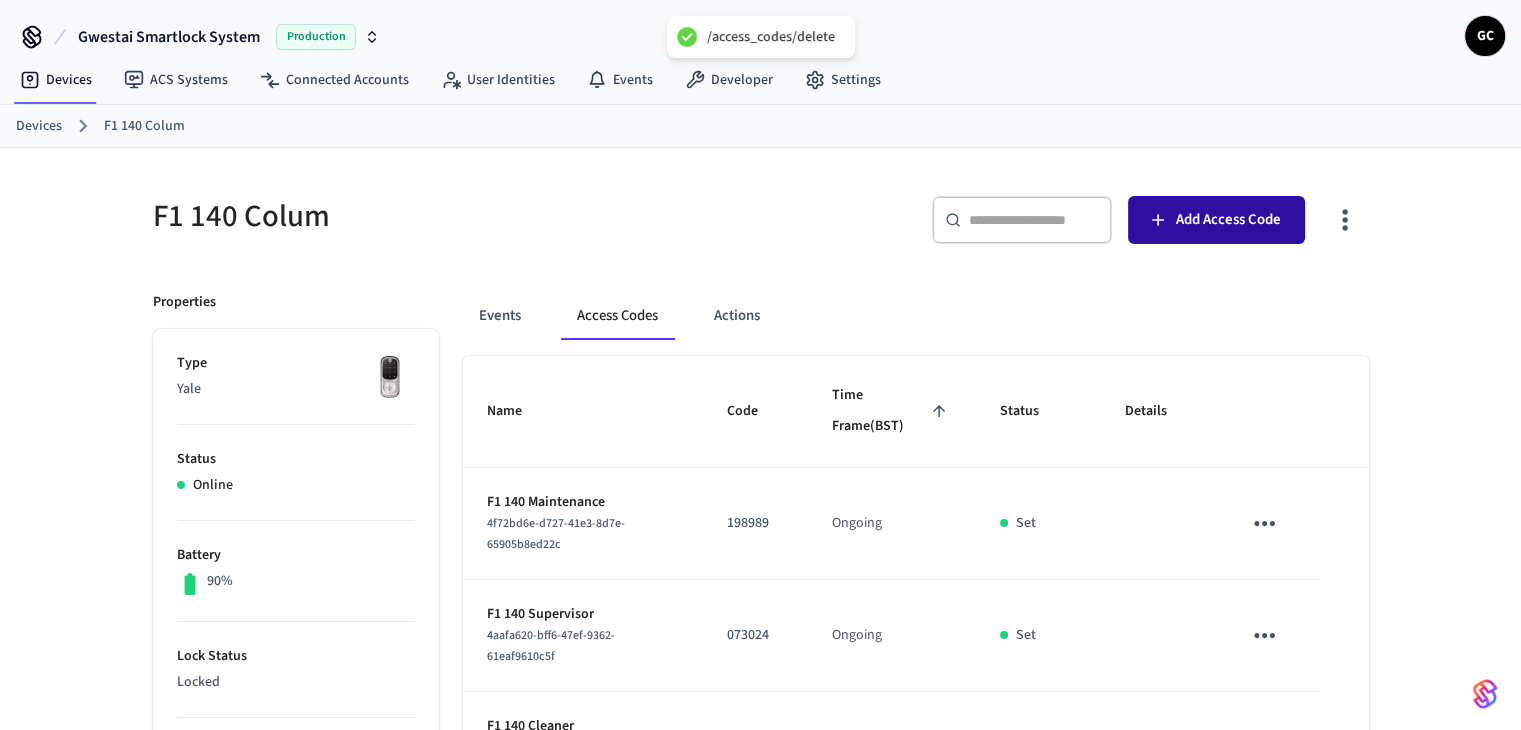 click on "Add Access Code" at bounding box center (1216, 220) 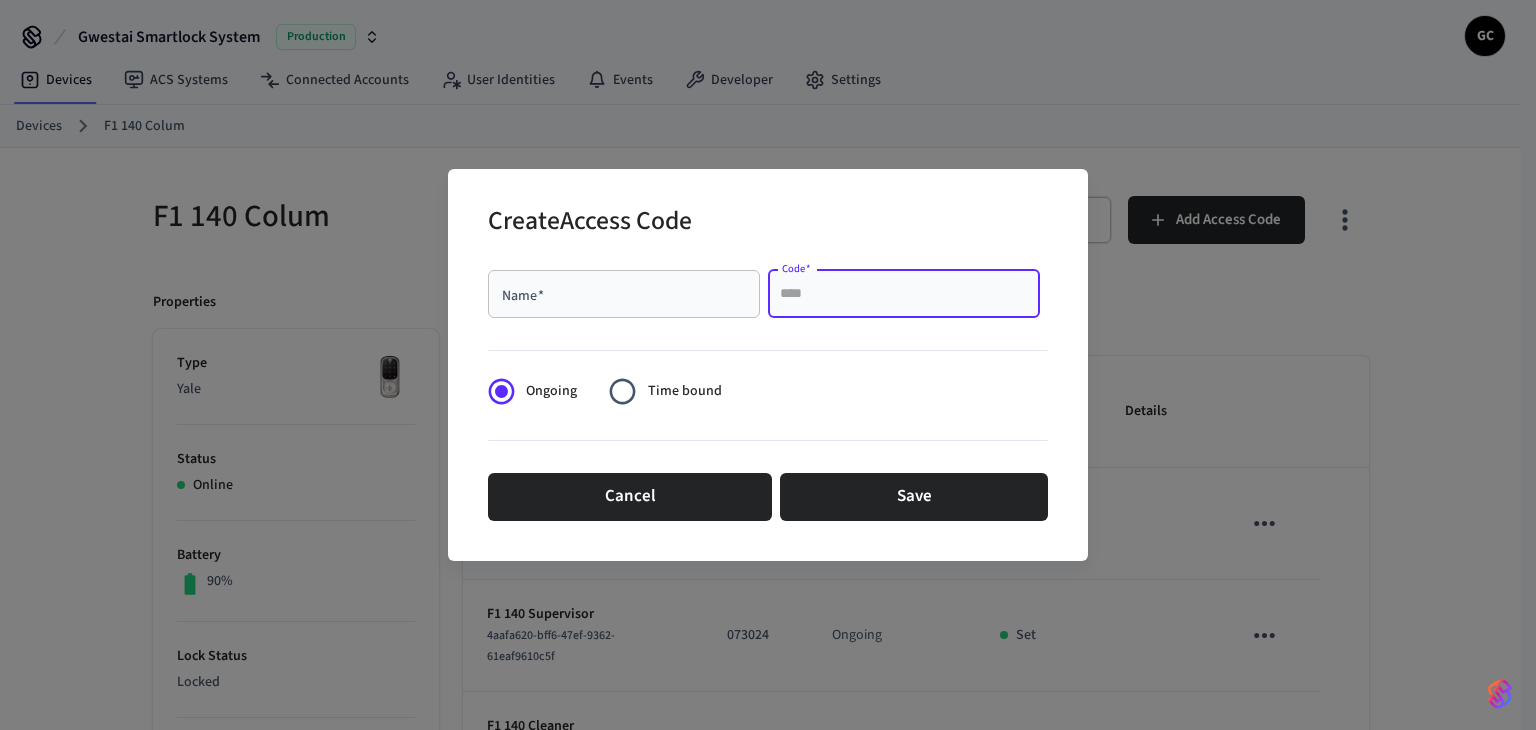 click on "Code   *" at bounding box center [904, 294] 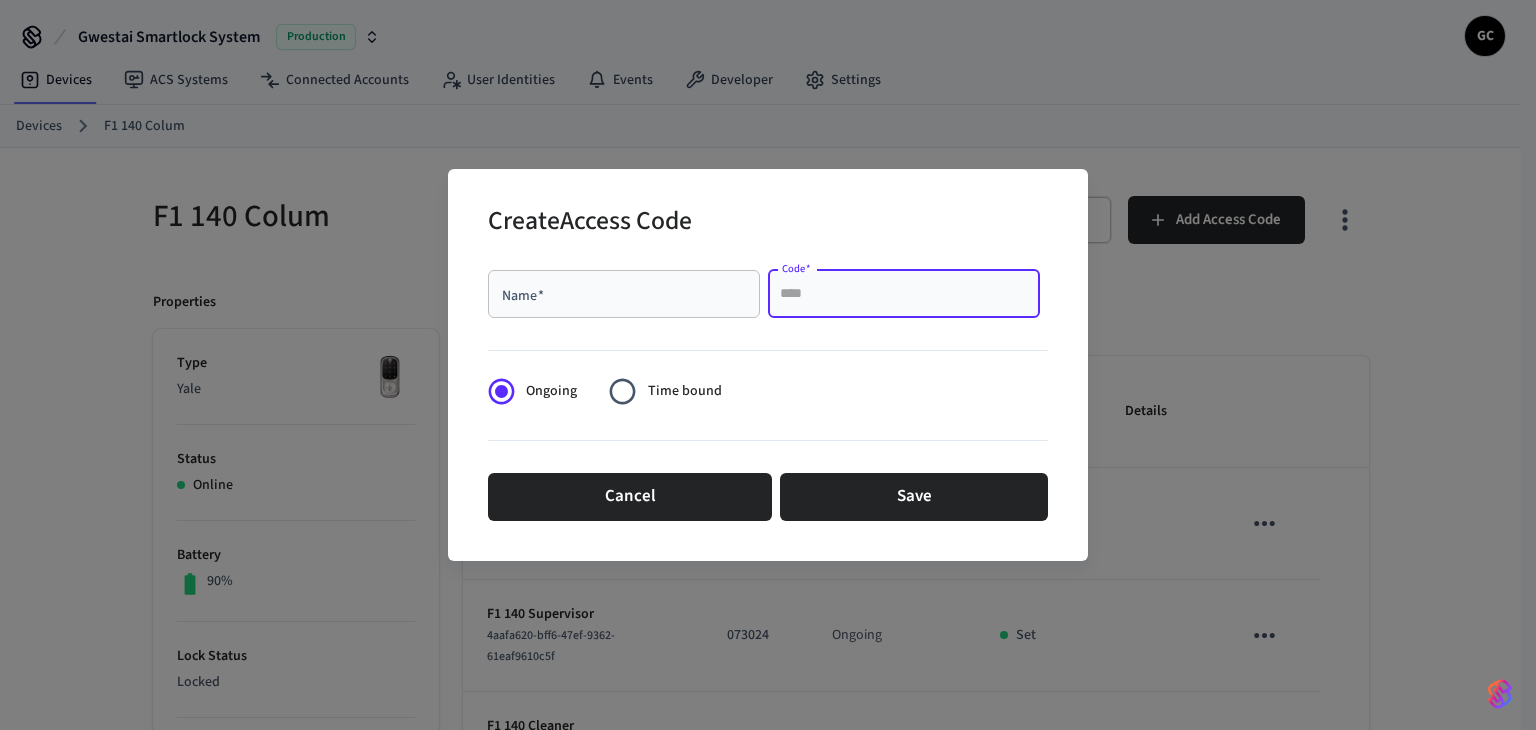 paste on "****" 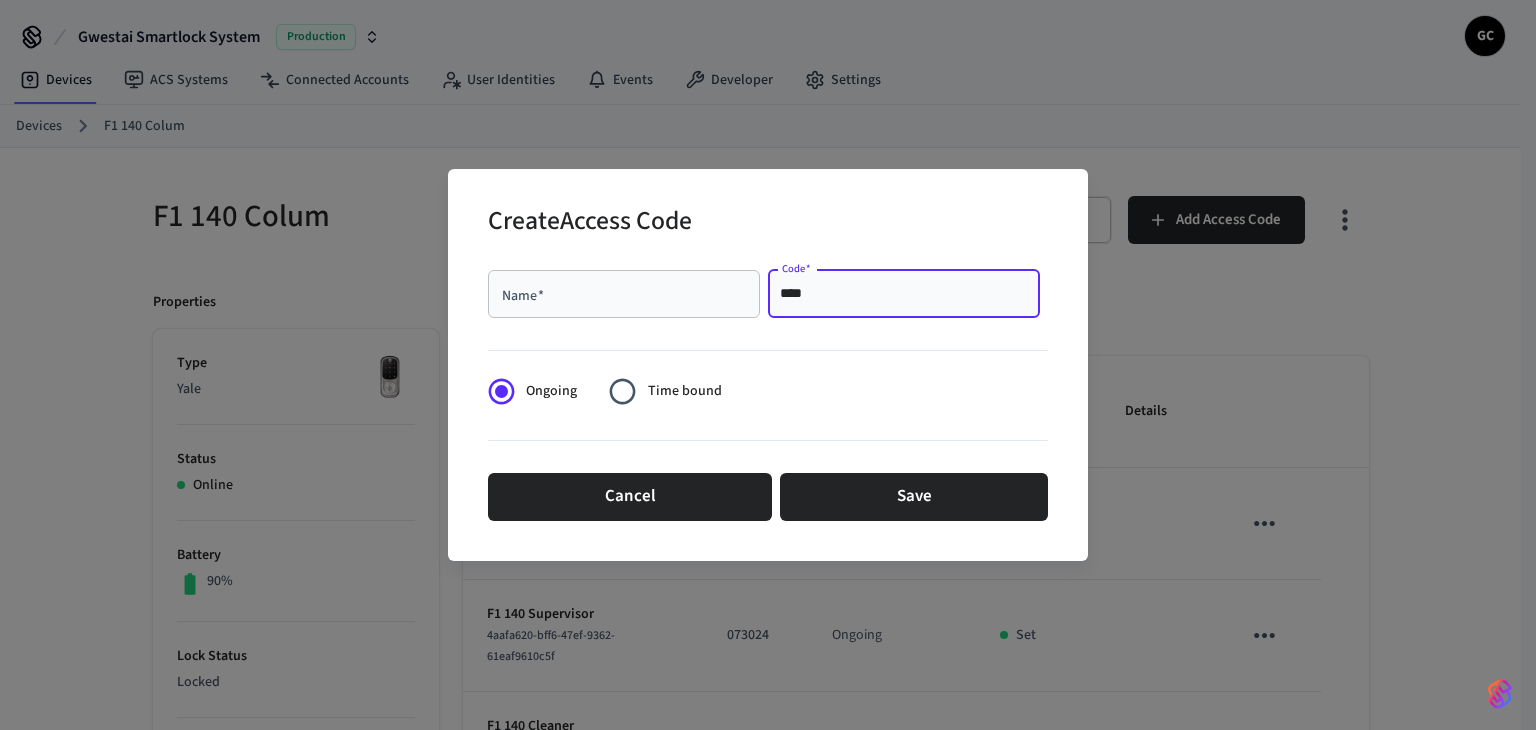 type on "****" 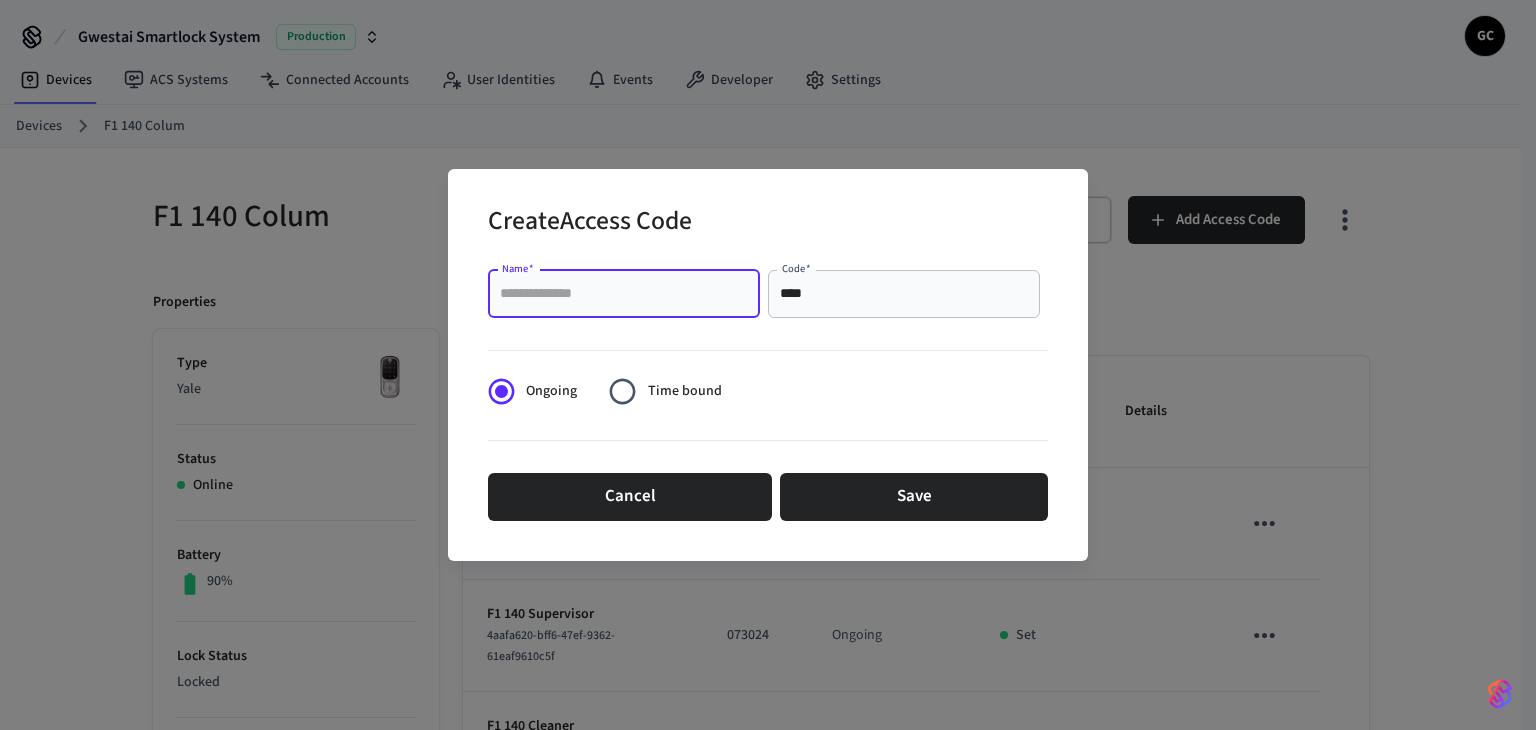click on "Name   *" at bounding box center [624, 294] 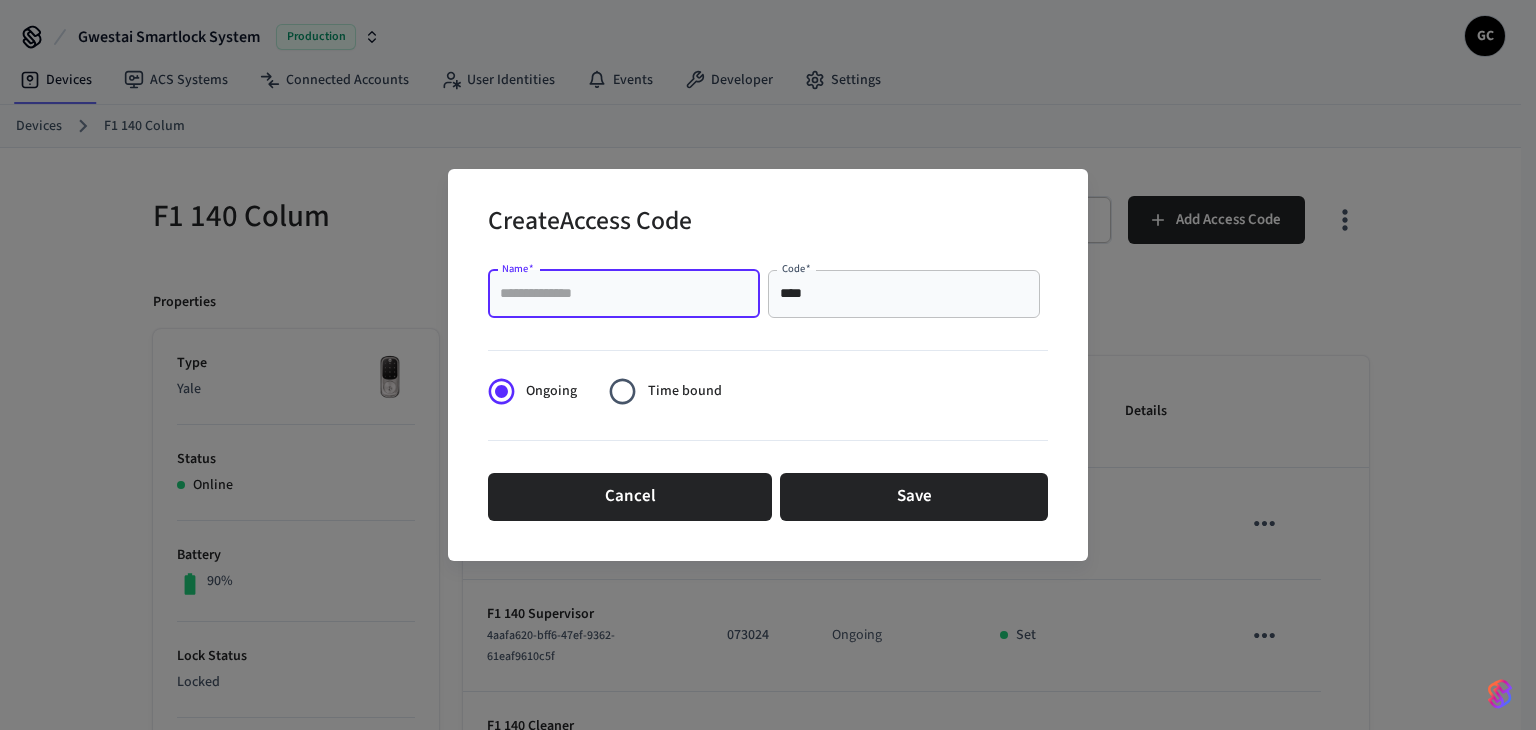 paste on "**********" 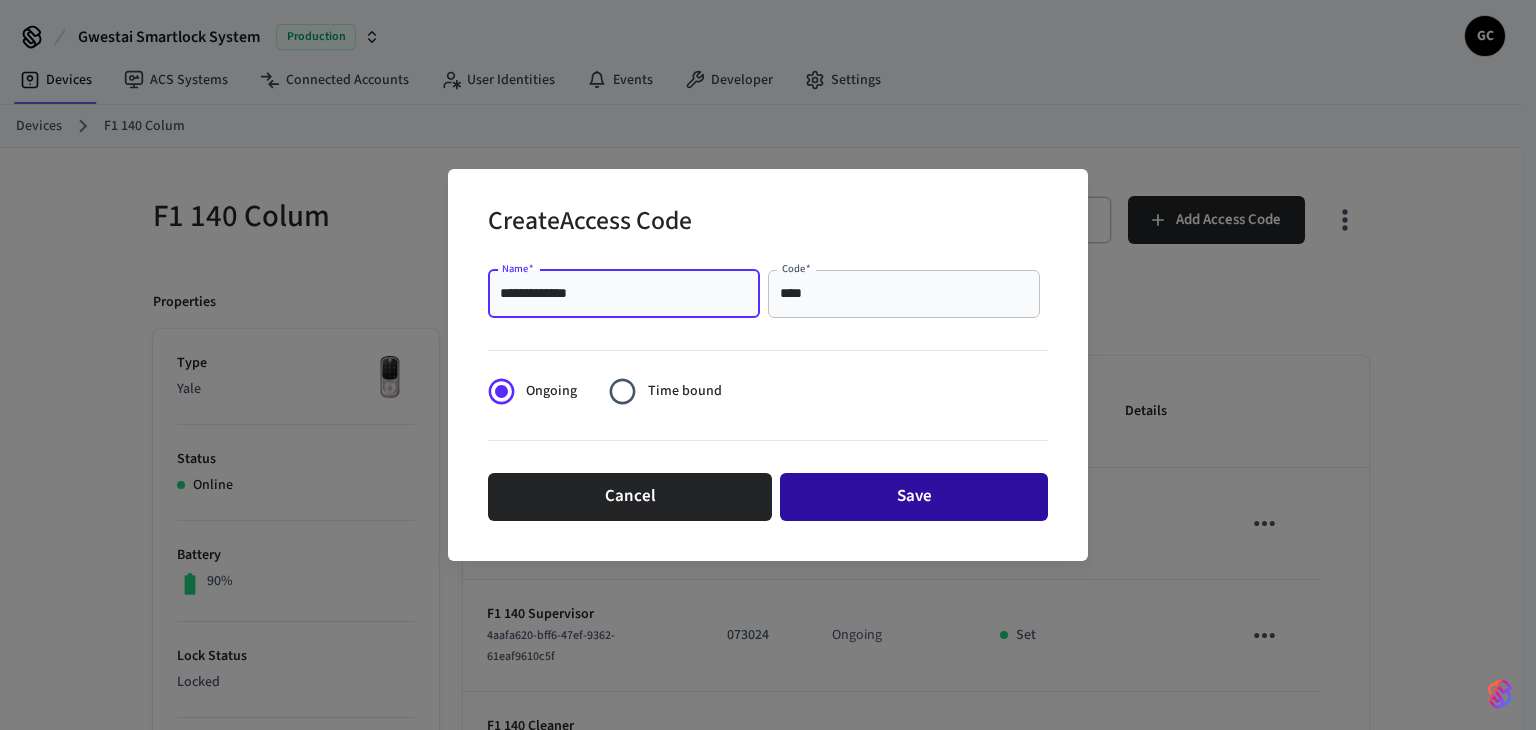 type on "**********" 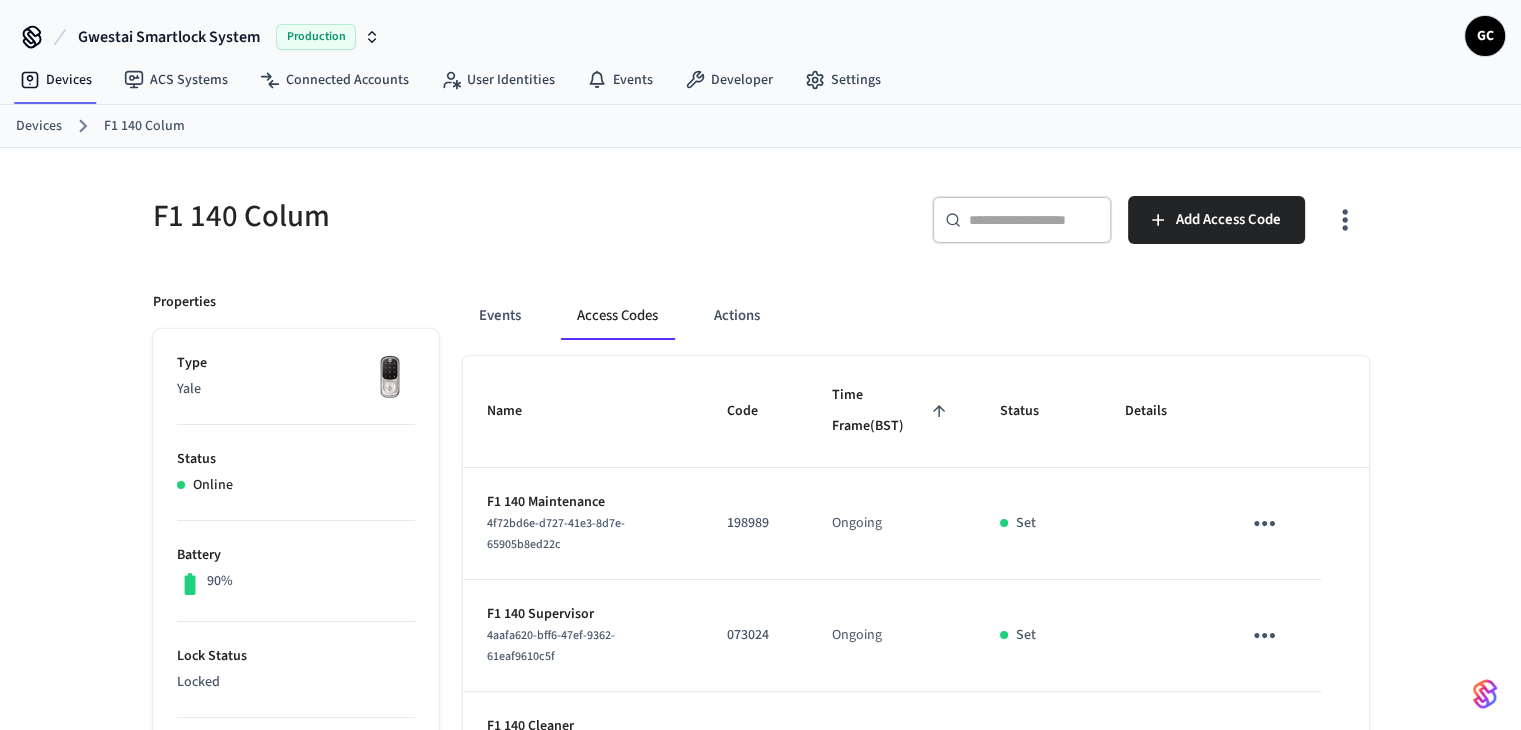 click on "Devices" at bounding box center (39, 126) 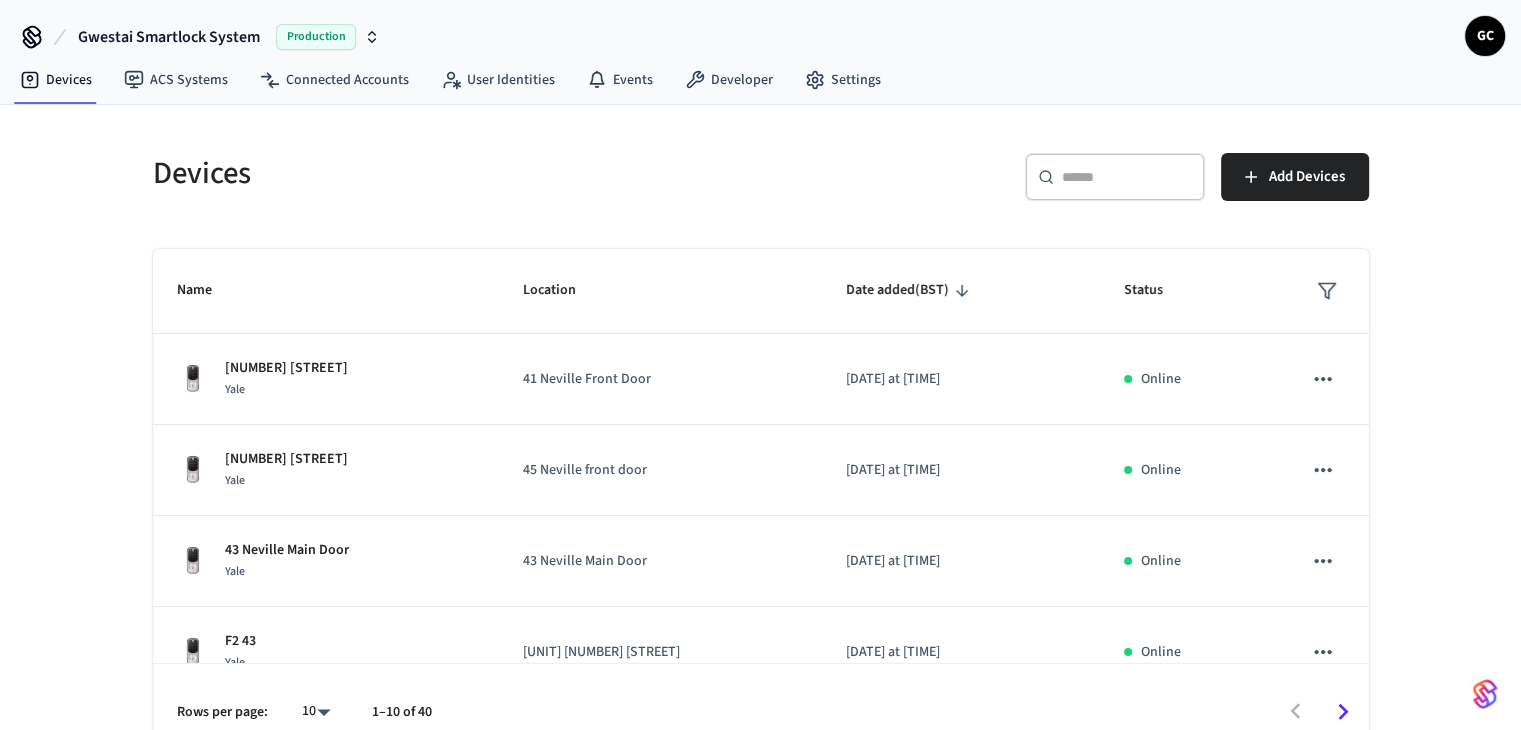 click at bounding box center (1127, 177) 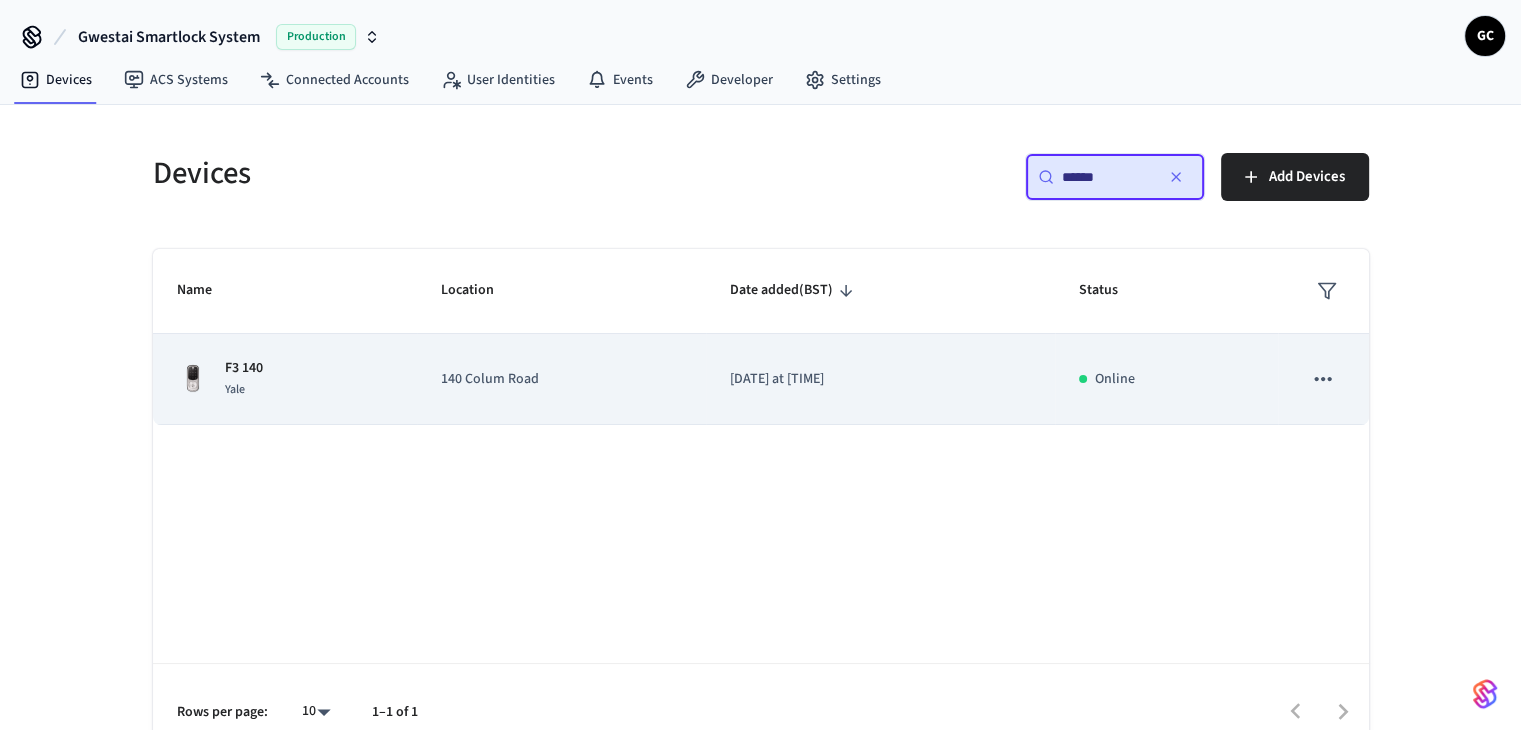 type on "******" 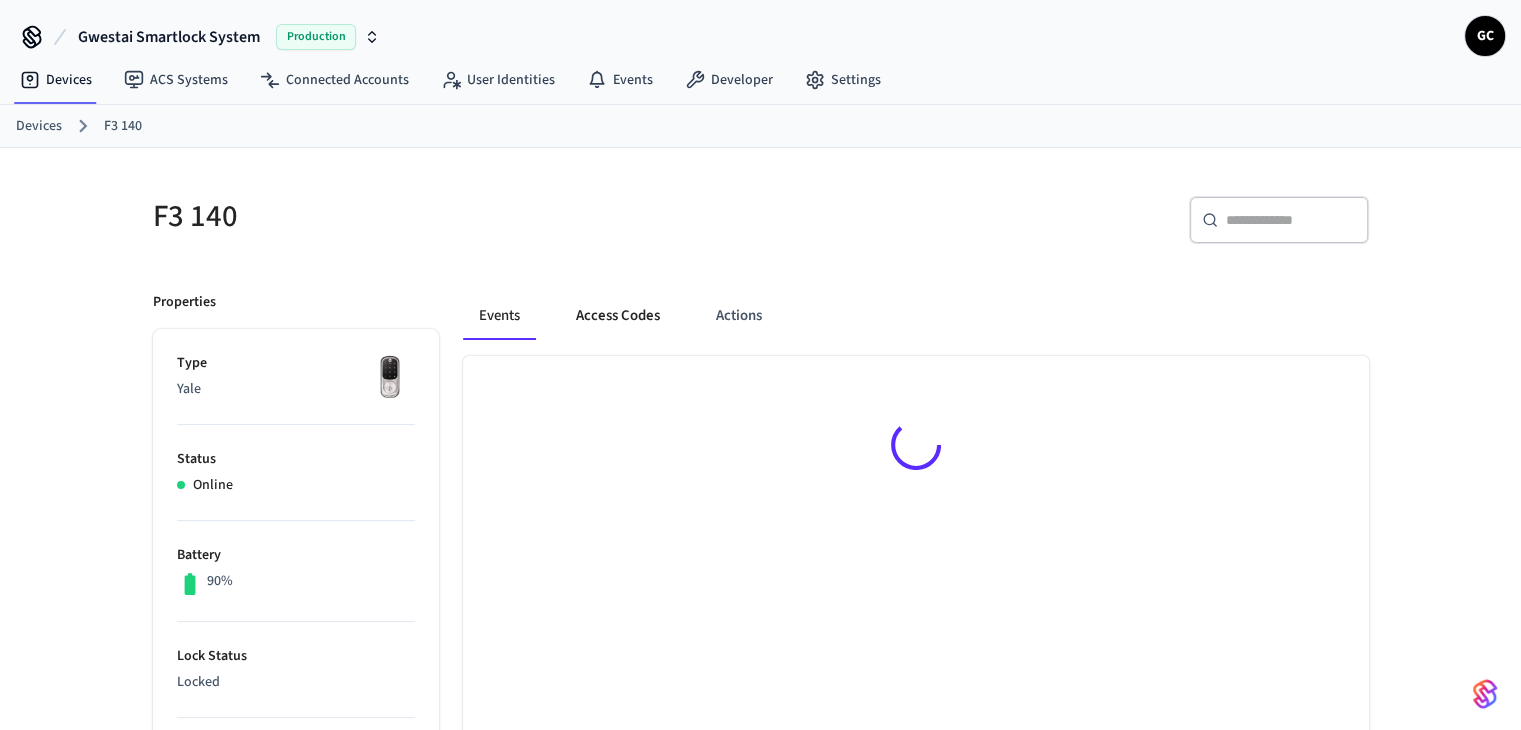 click on "Access Codes" at bounding box center [618, 316] 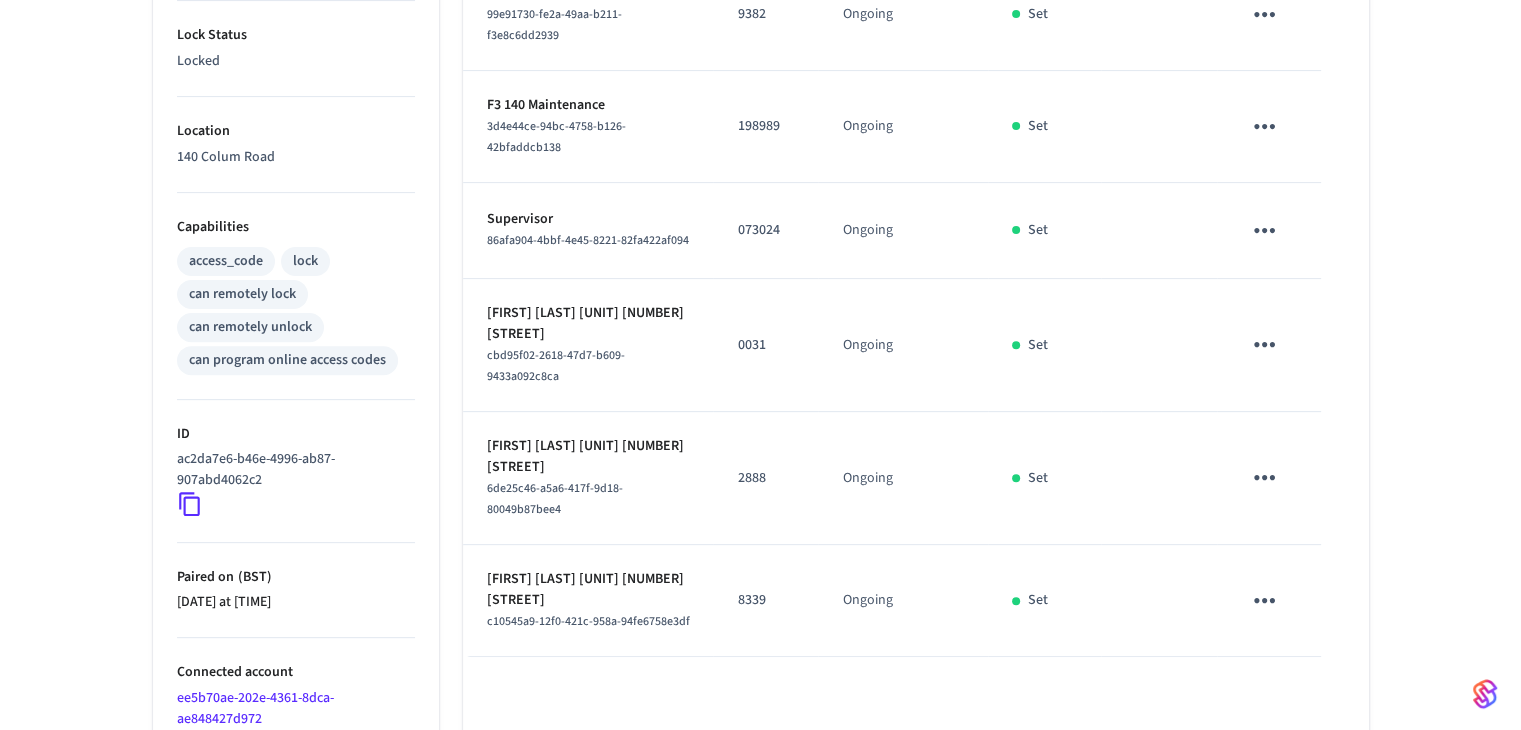 scroll, scrollTop: 718, scrollLeft: 0, axis: vertical 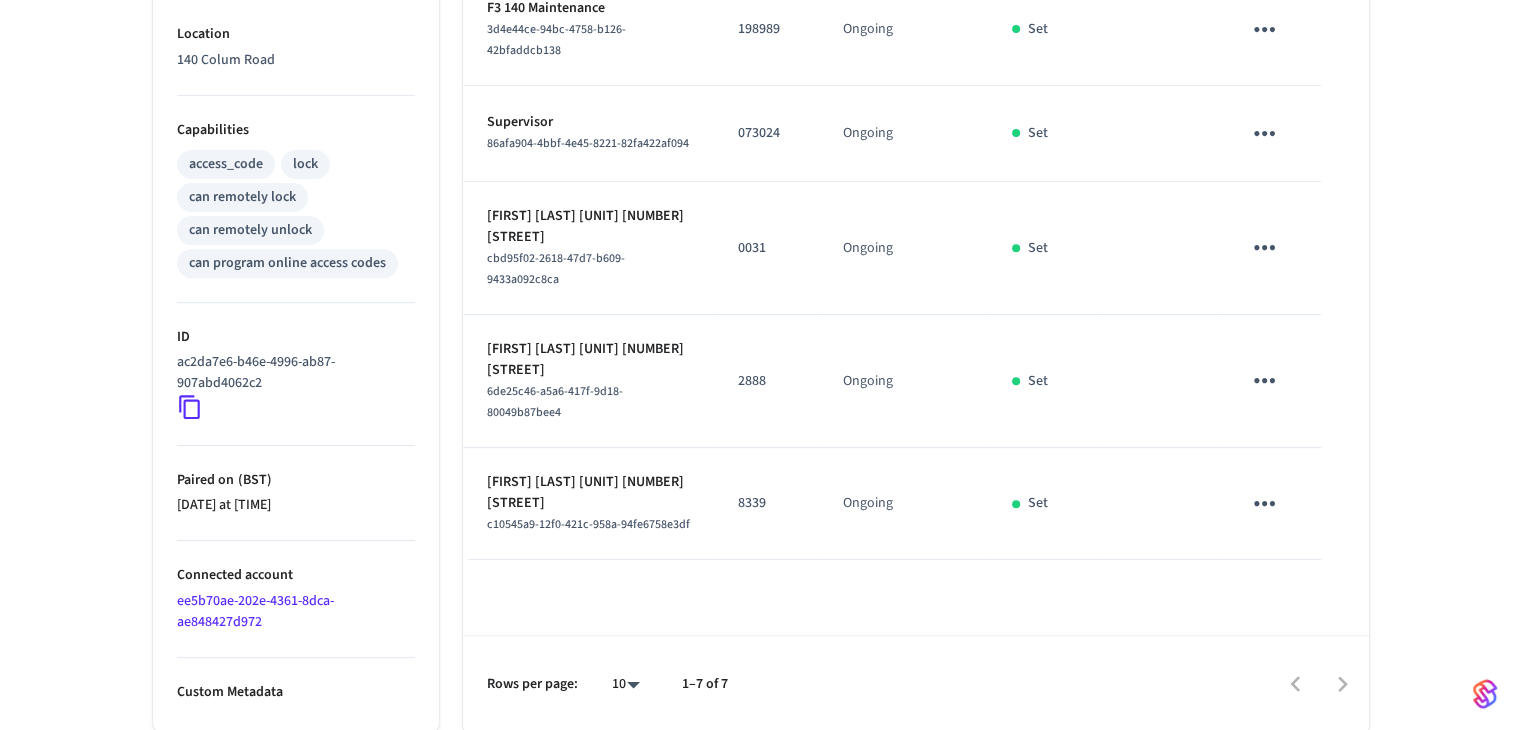 click 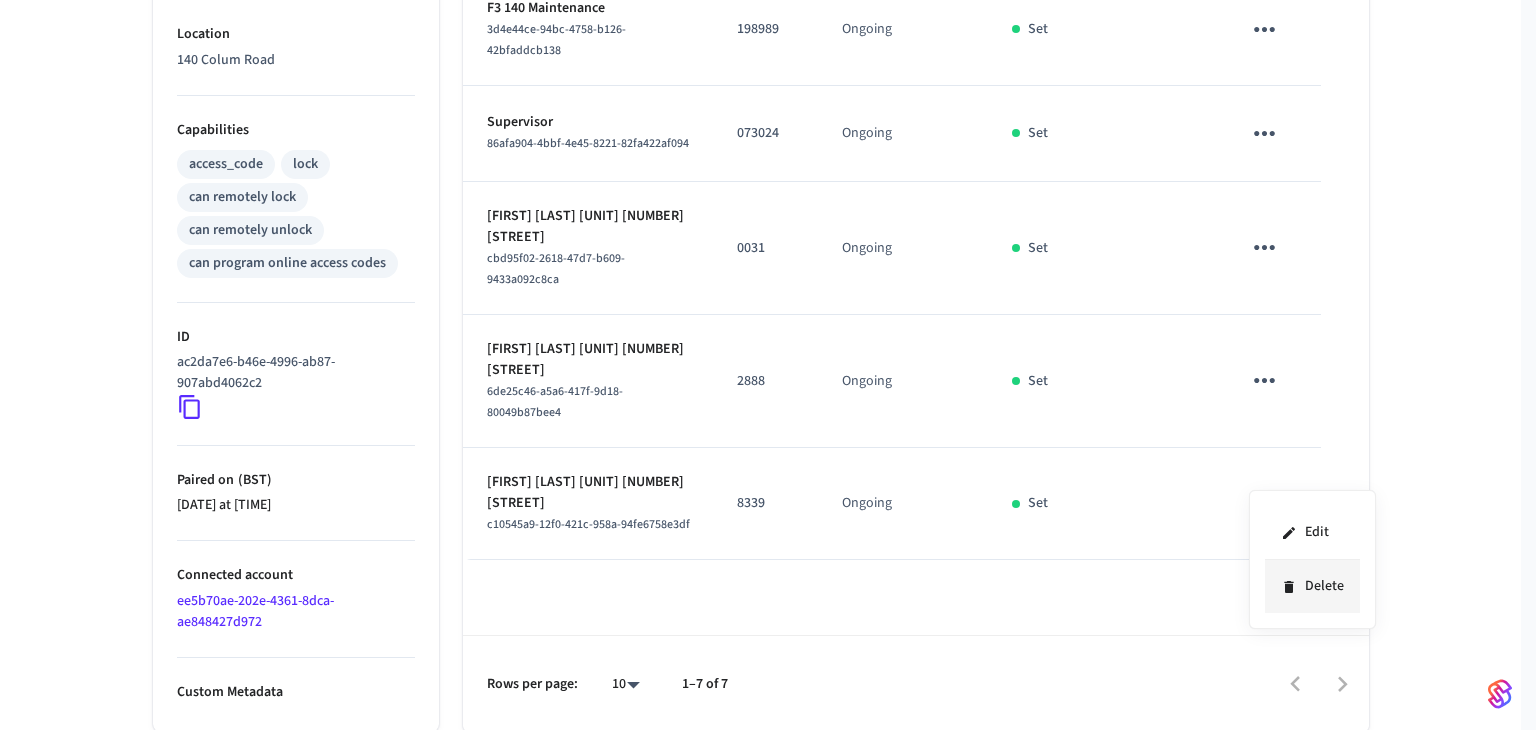 click on "Delete" at bounding box center (1312, 586) 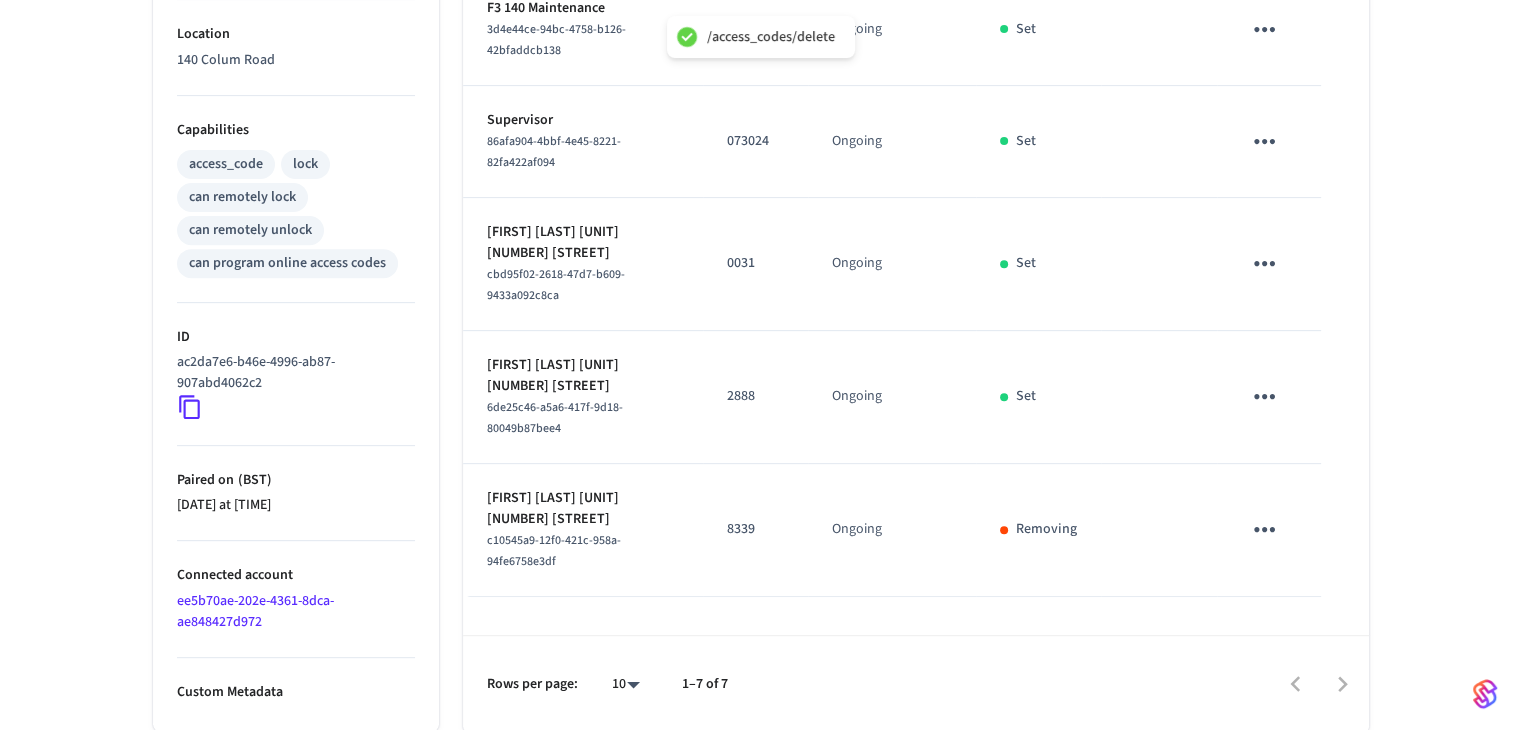 click 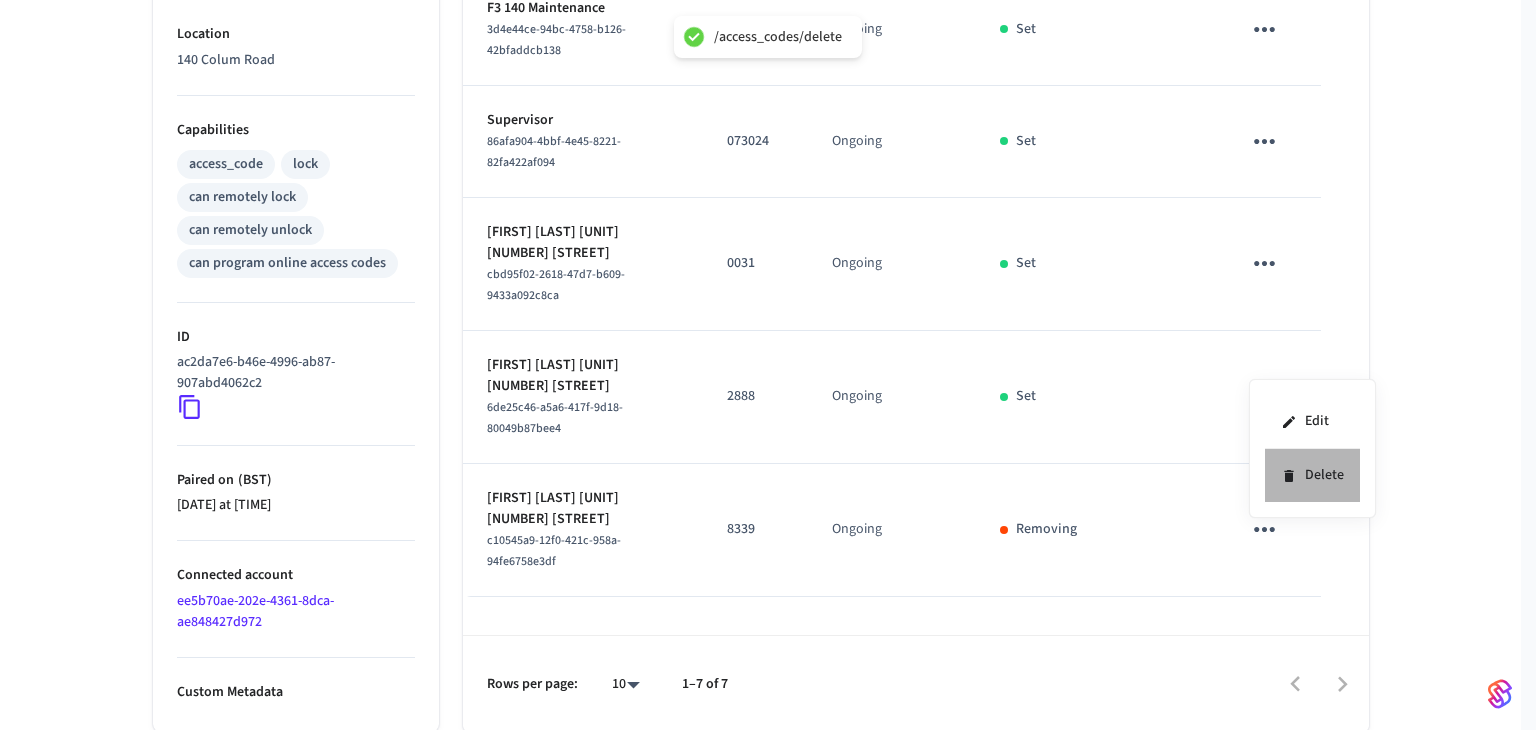 click on "Delete" at bounding box center [1312, 475] 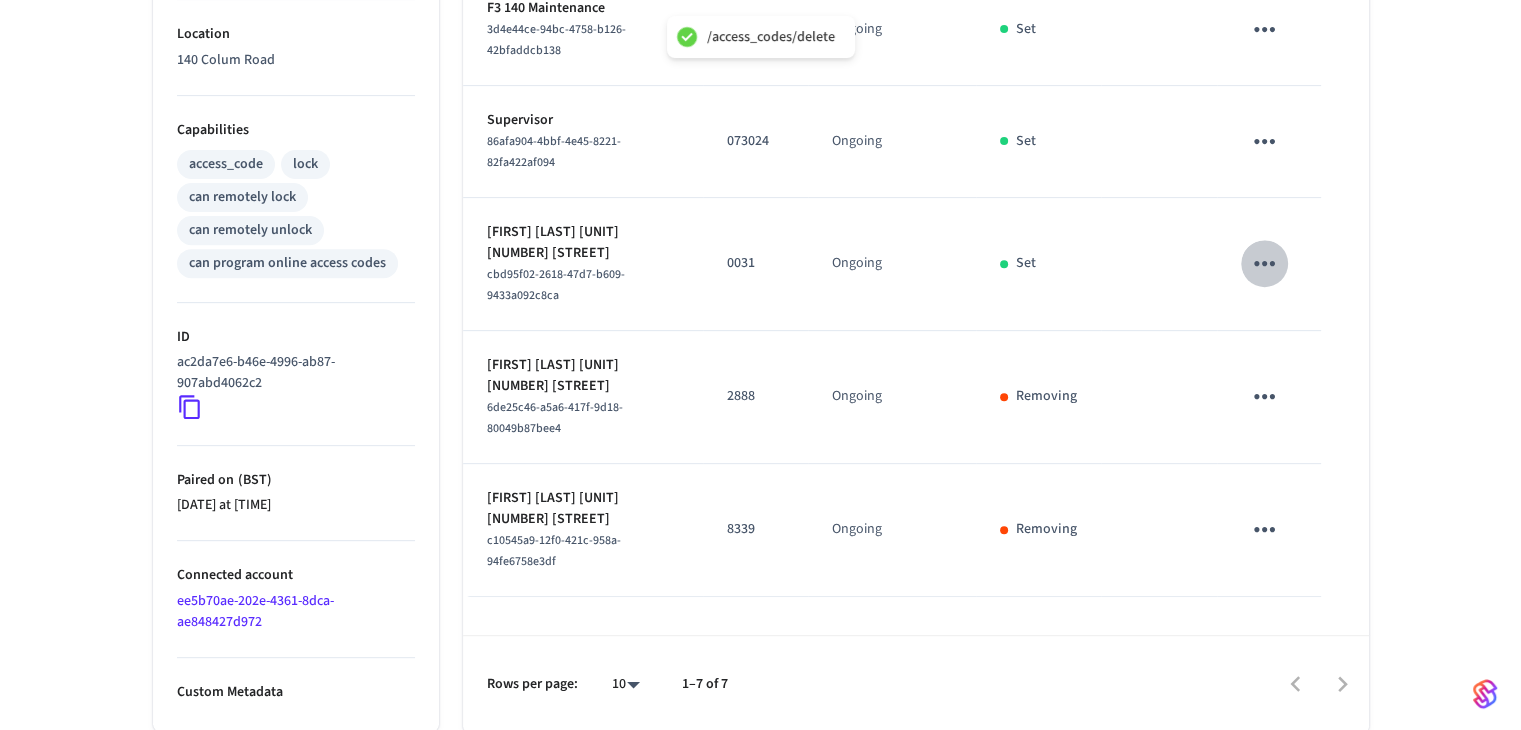 click 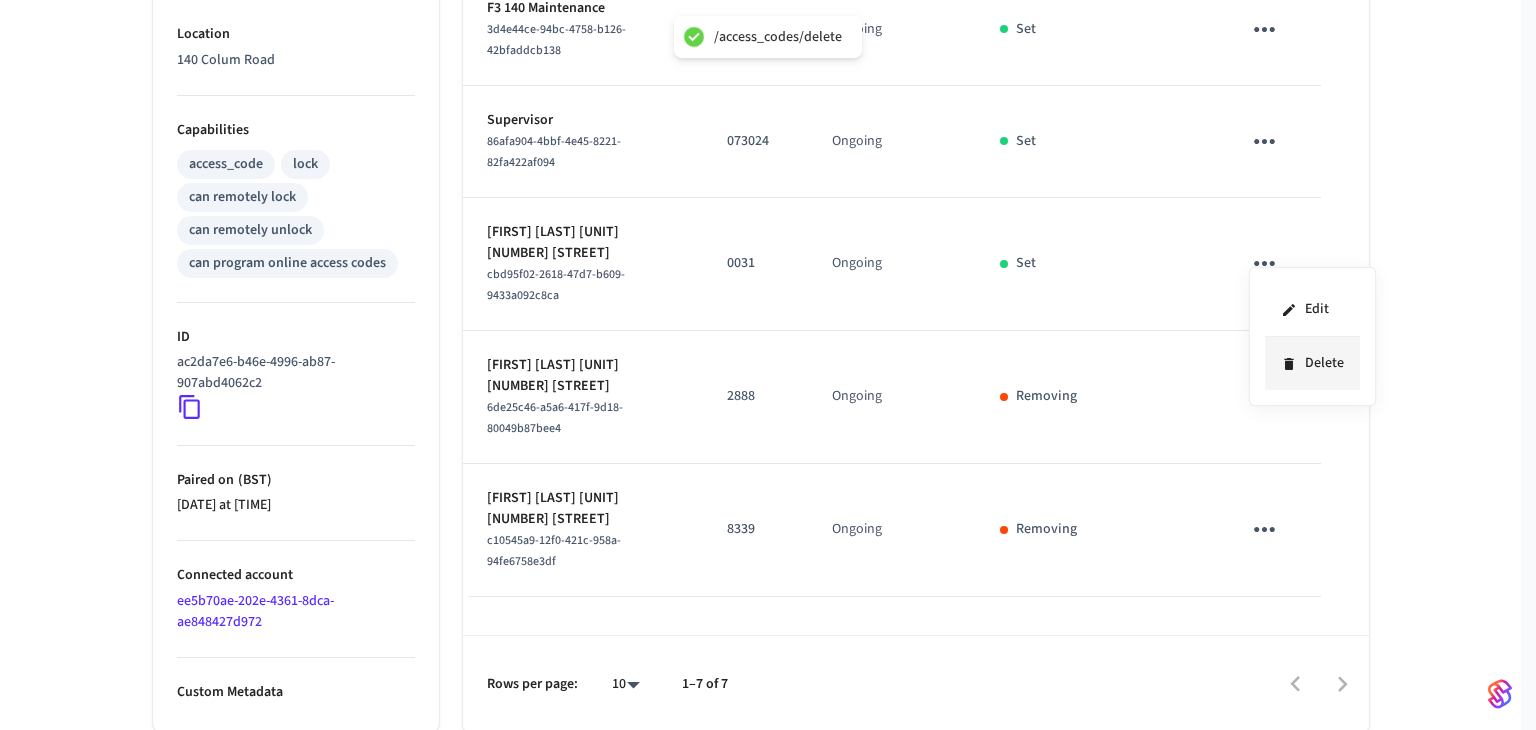 click on "Delete" at bounding box center [1312, 363] 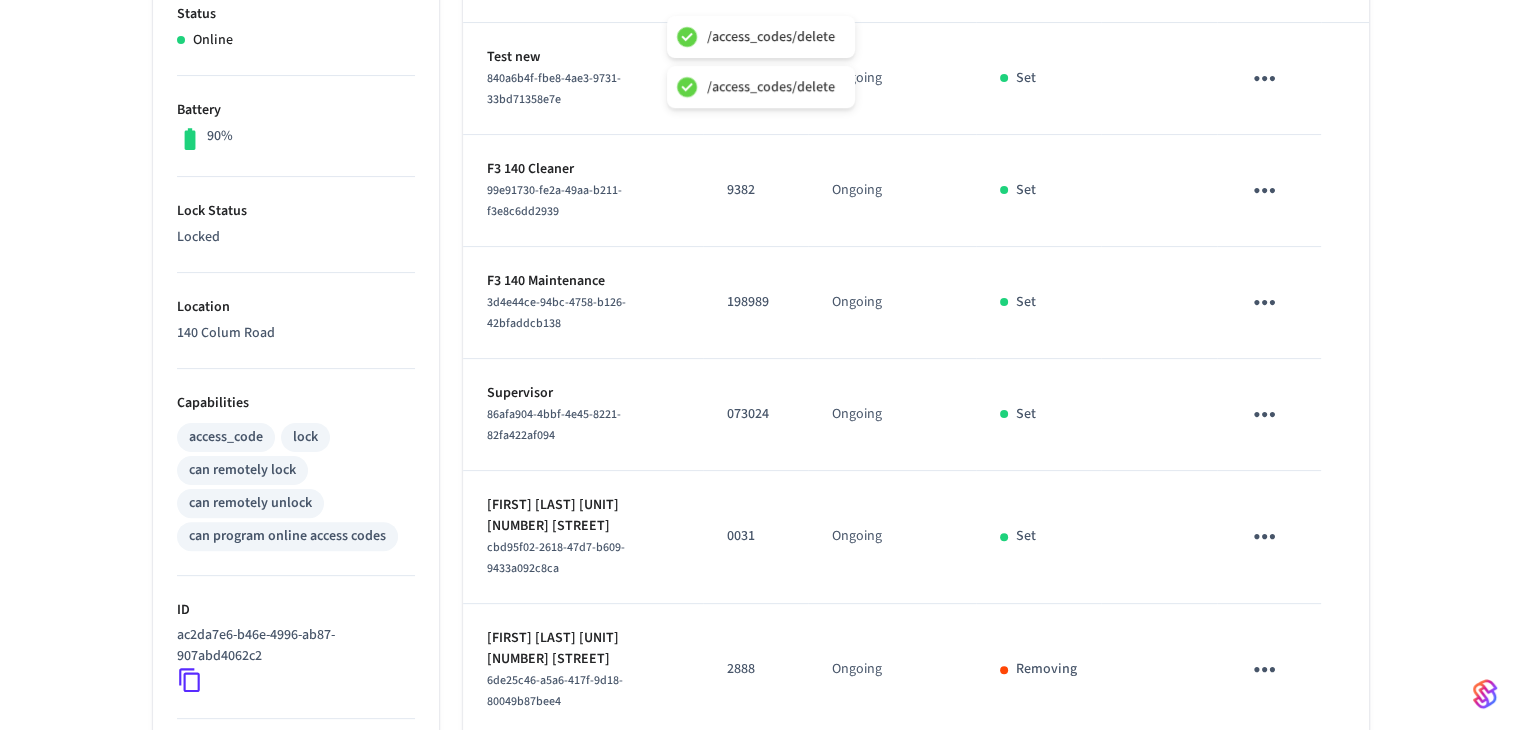 scroll, scrollTop: 418, scrollLeft: 0, axis: vertical 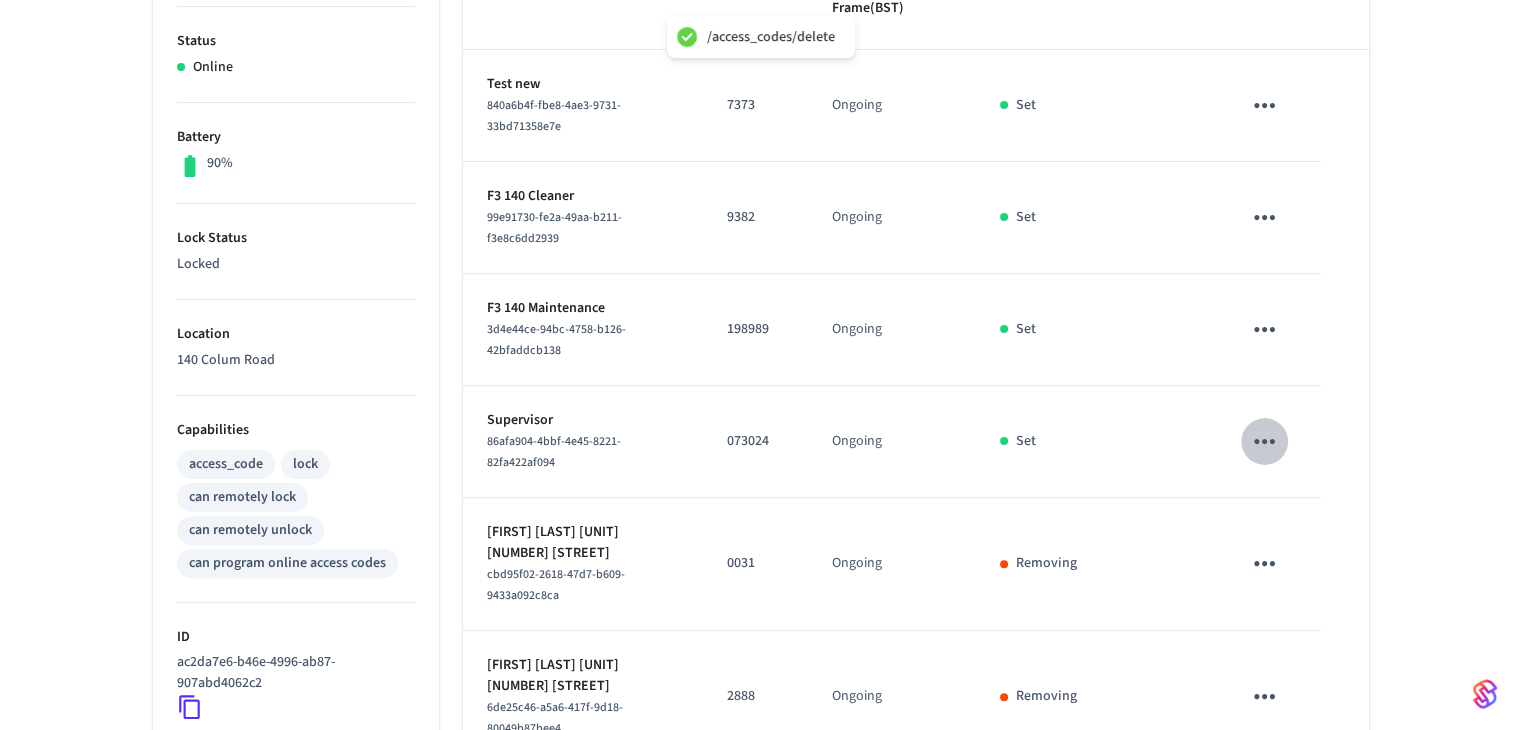 click 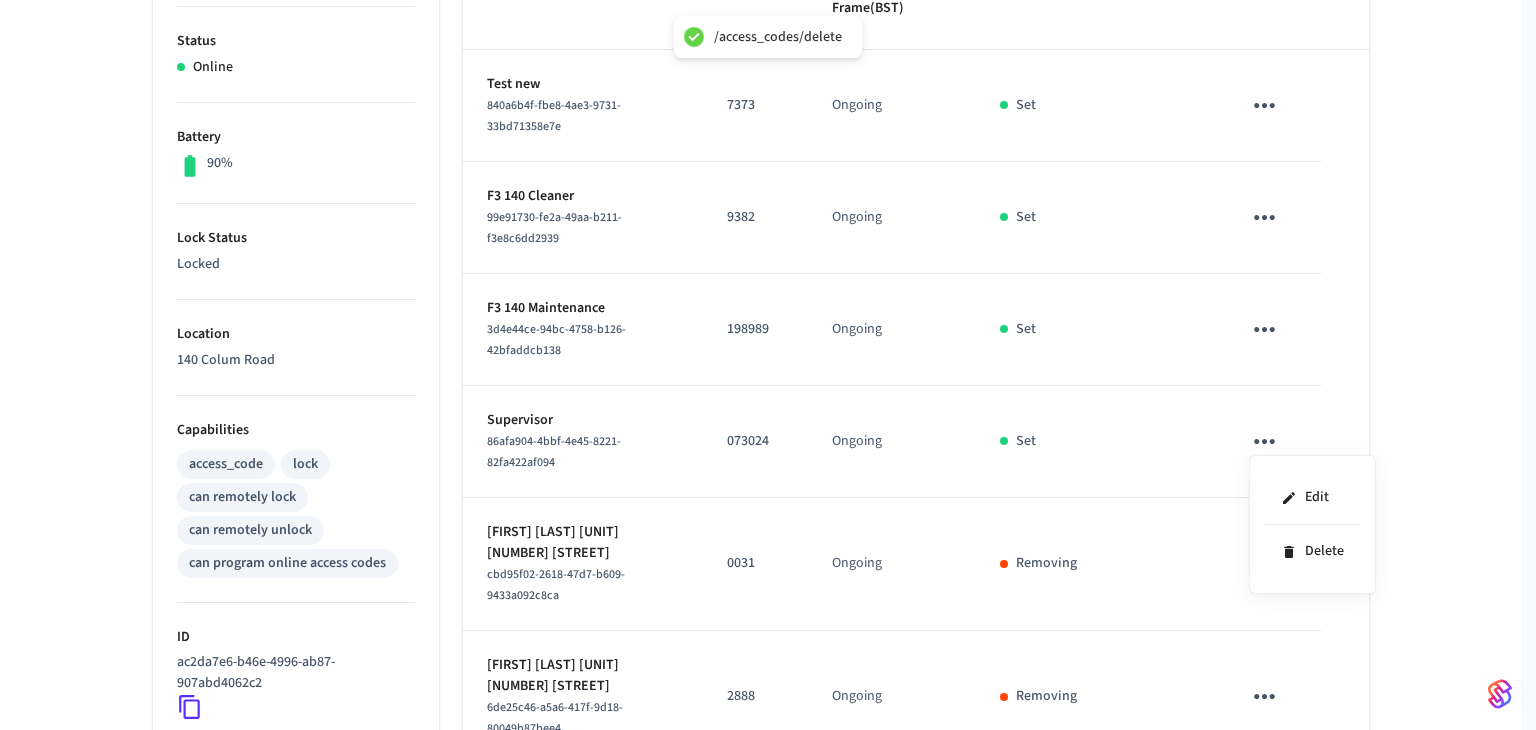 click at bounding box center (768, 365) 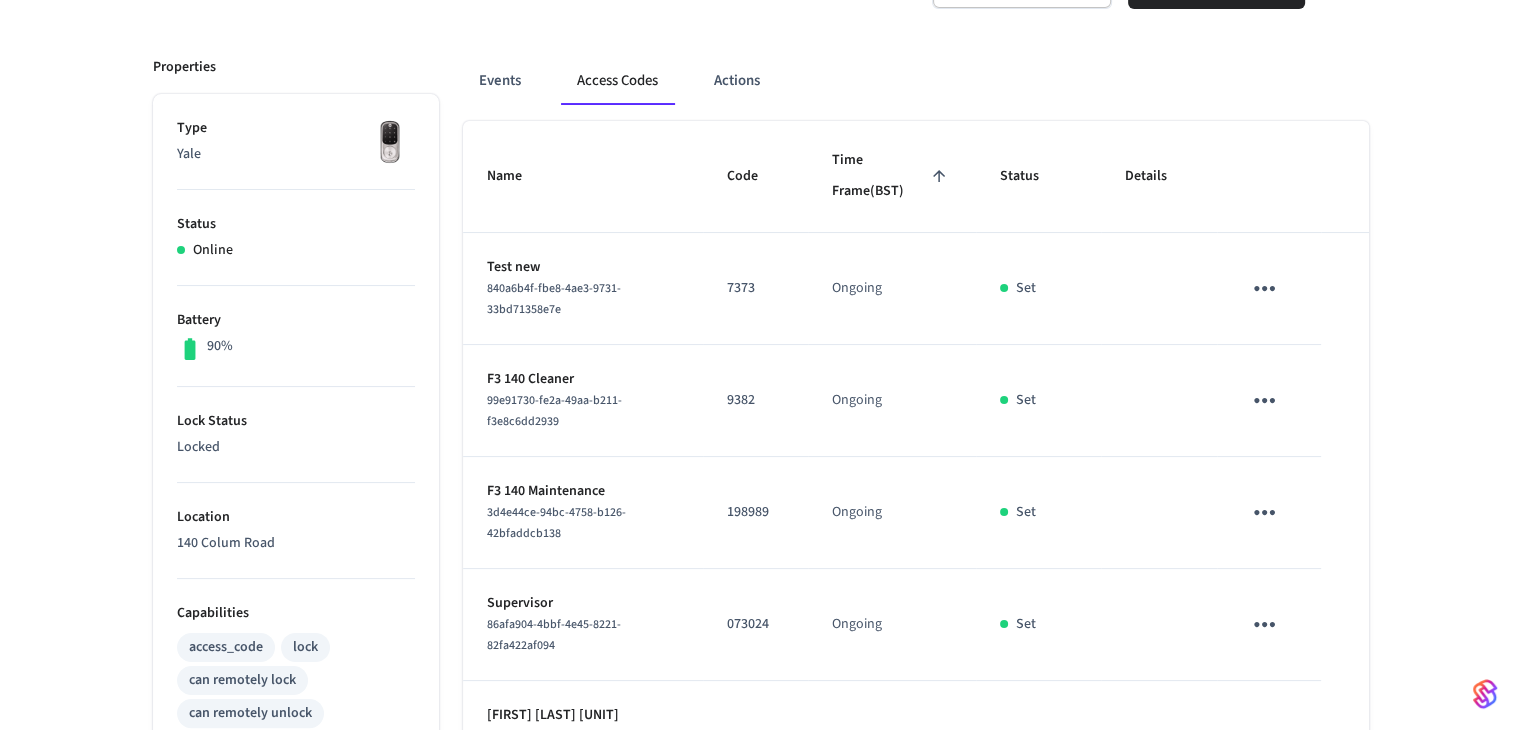 scroll, scrollTop: 18, scrollLeft: 0, axis: vertical 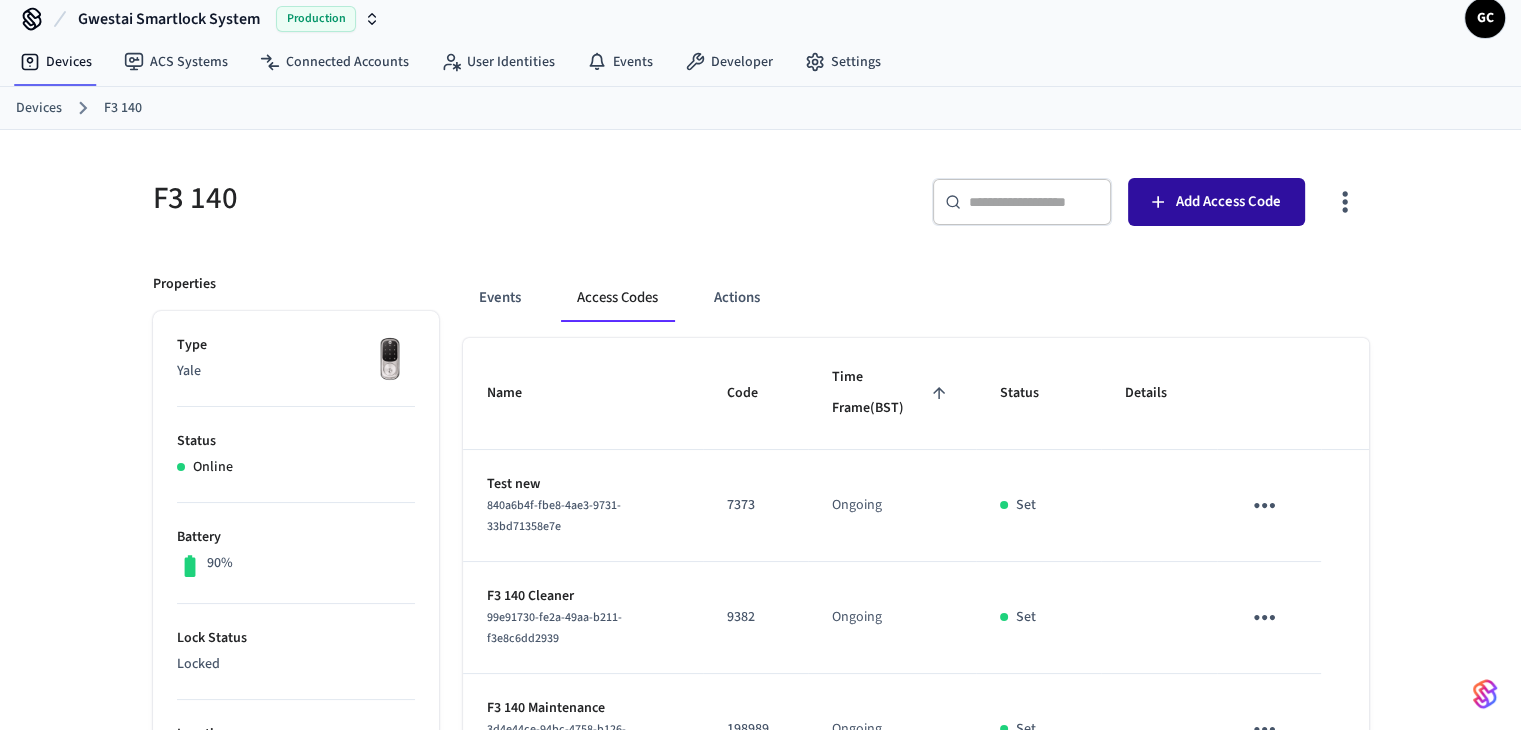 click on "Add Access Code" at bounding box center [1228, 202] 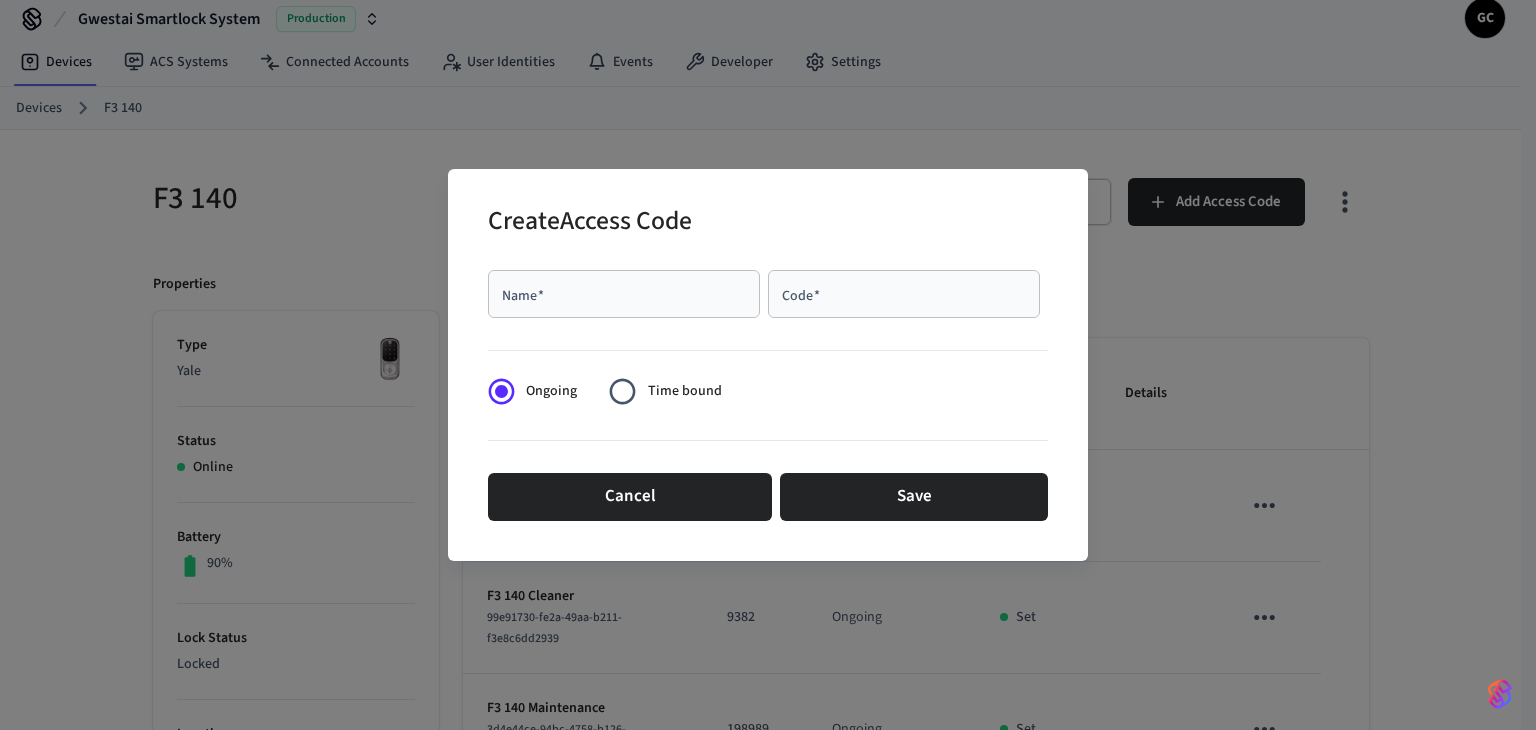 click on "Code   *" at bounding box center (904, 294) 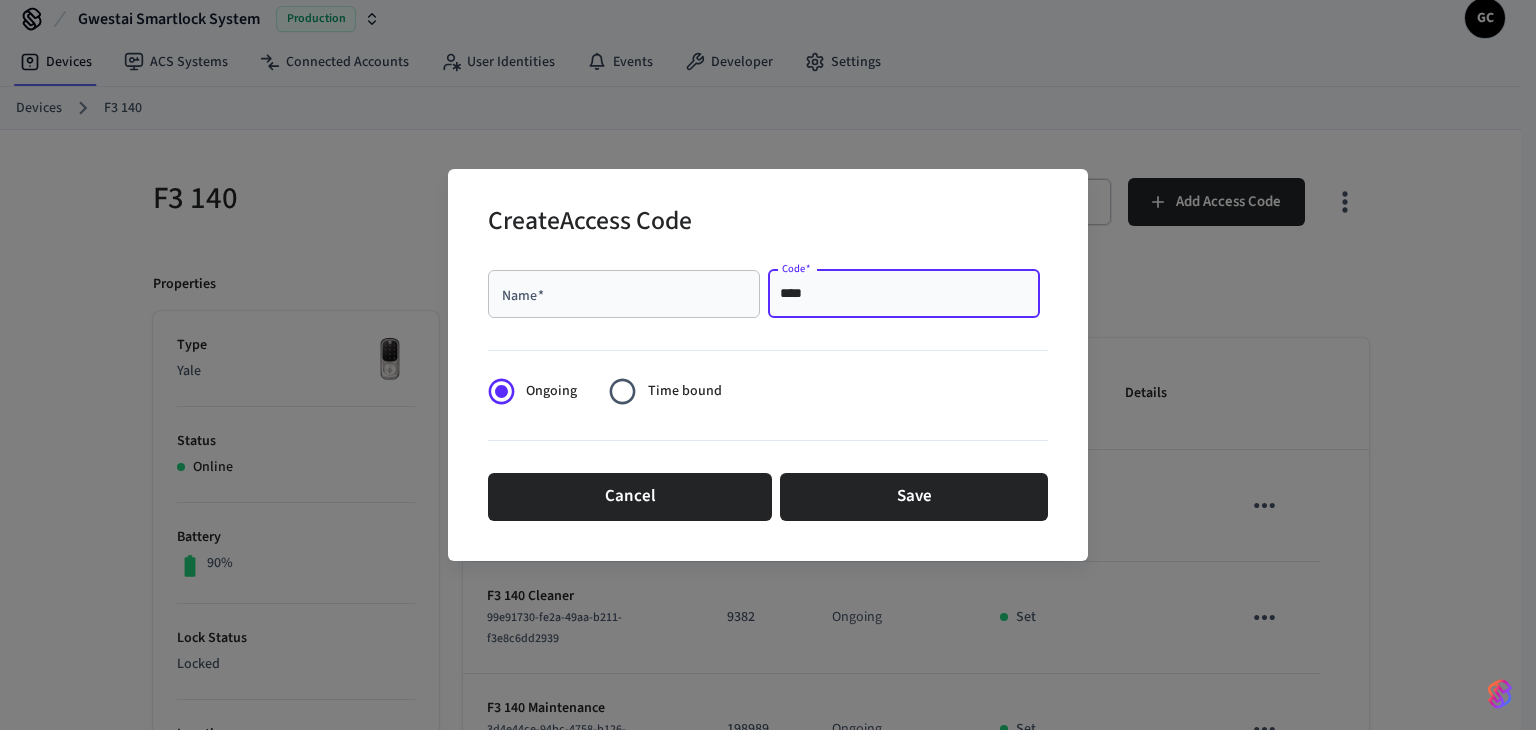 type on "****" 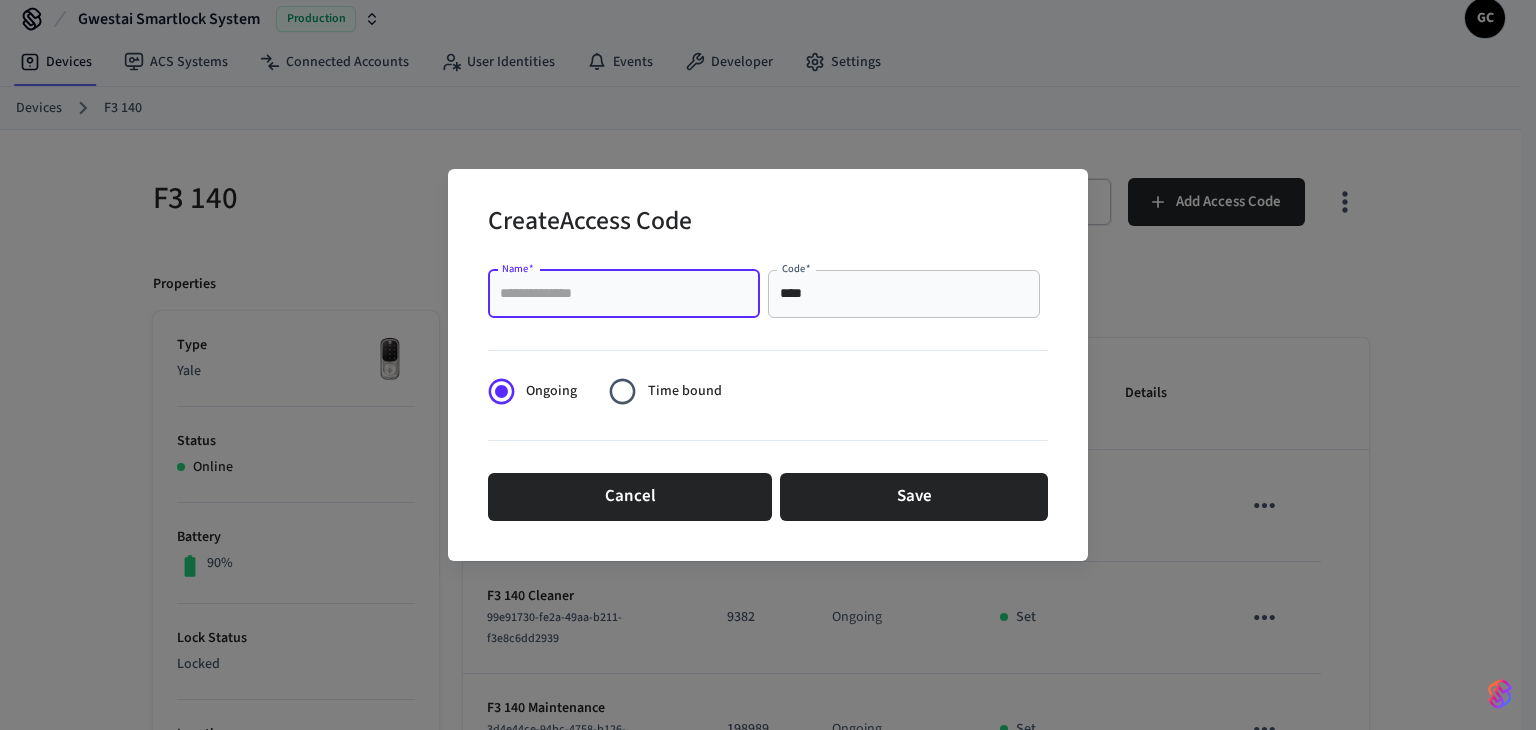 click on "Name   *" at bounding box center [624, 294] 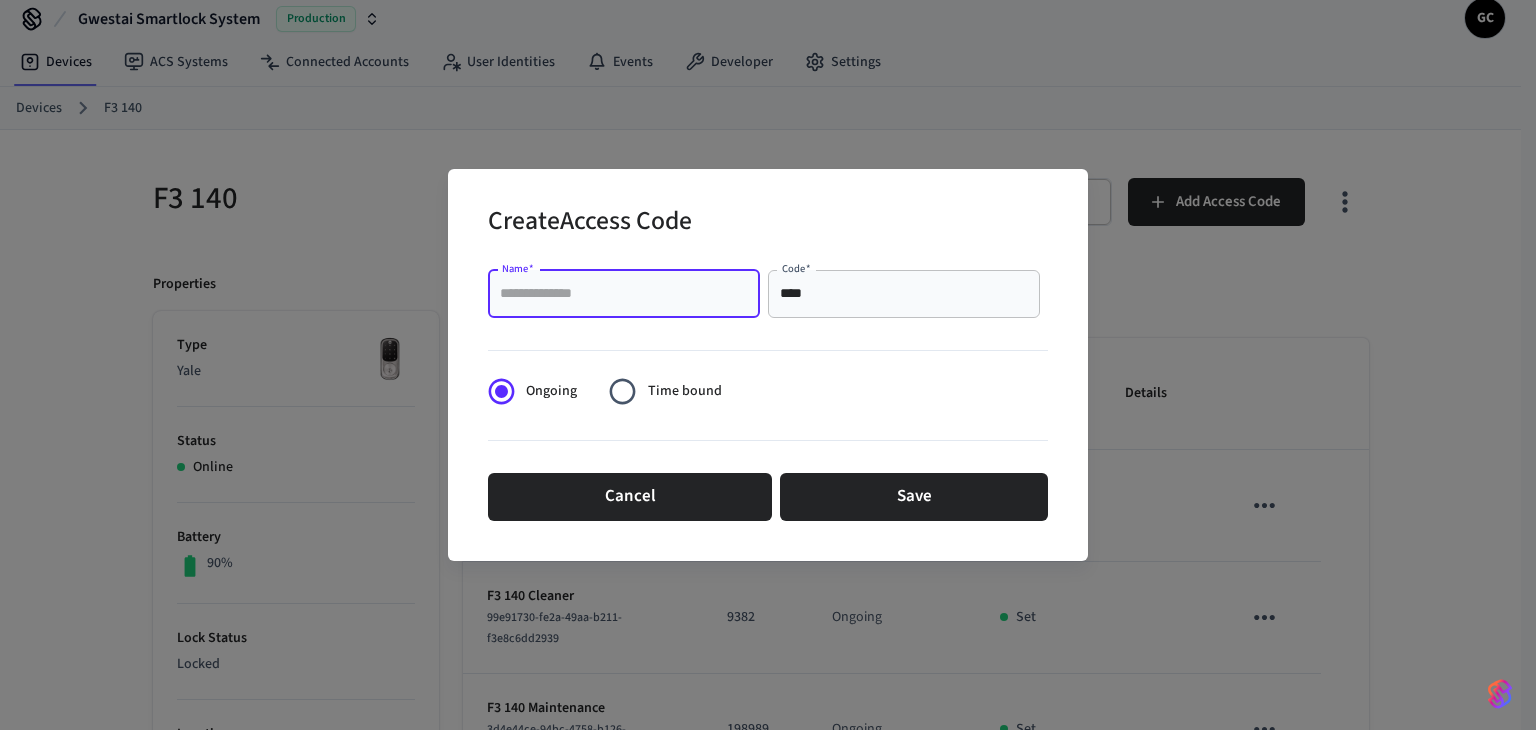 paste on "**********" 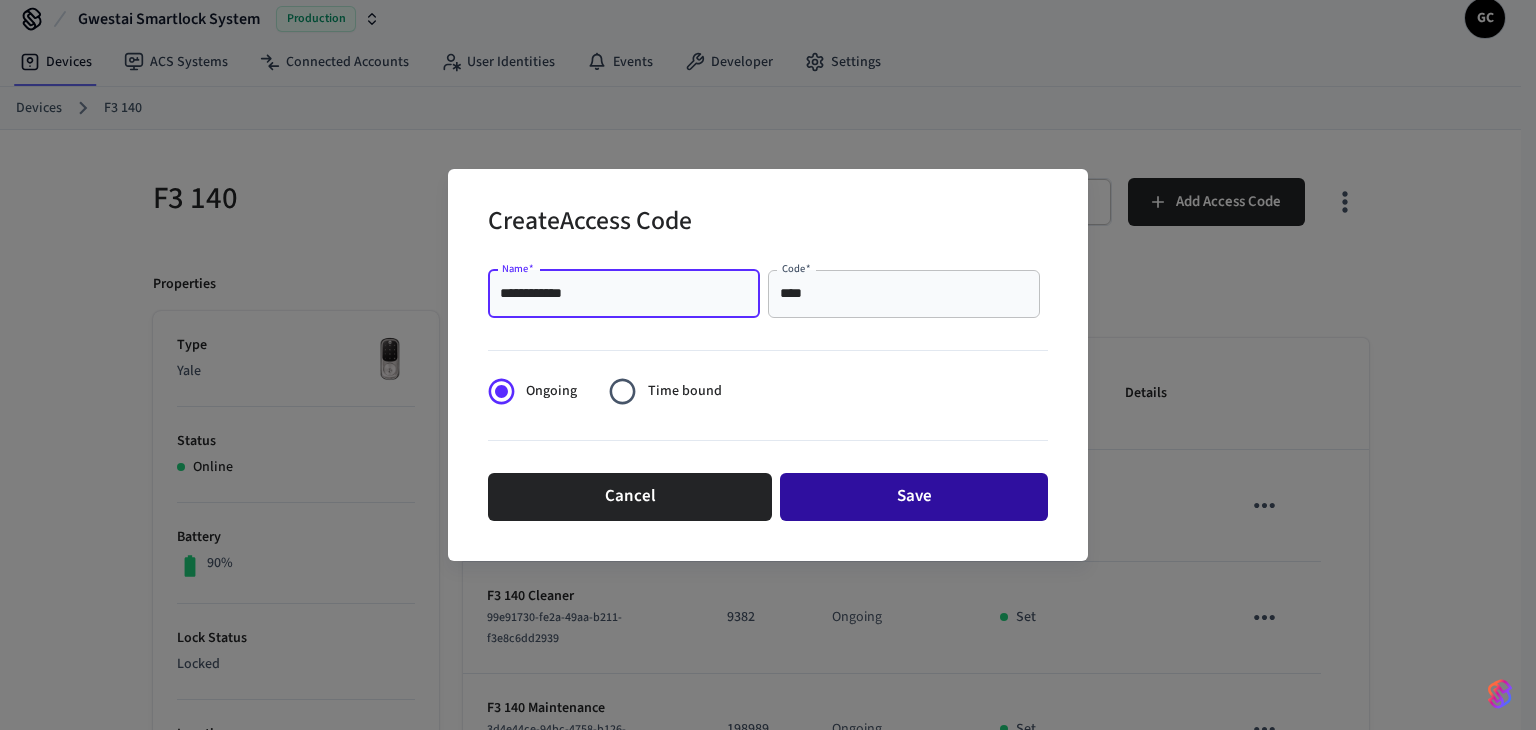 type on "**********" 